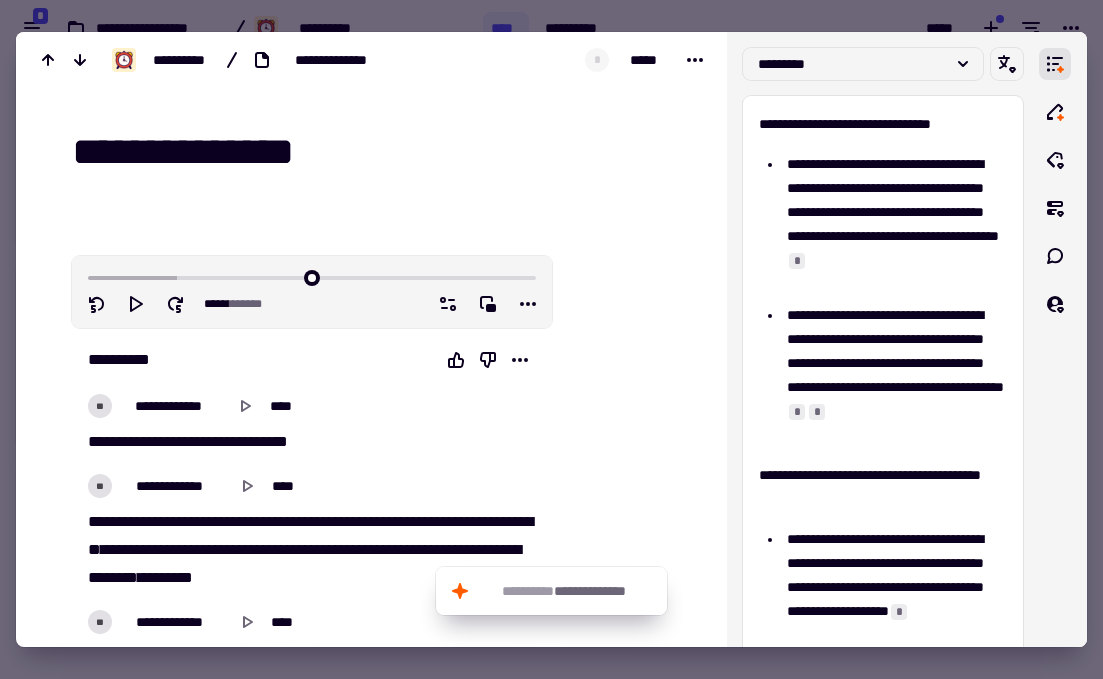 scroll, scrollTop: 0, scrollLeft: 0, axis: both 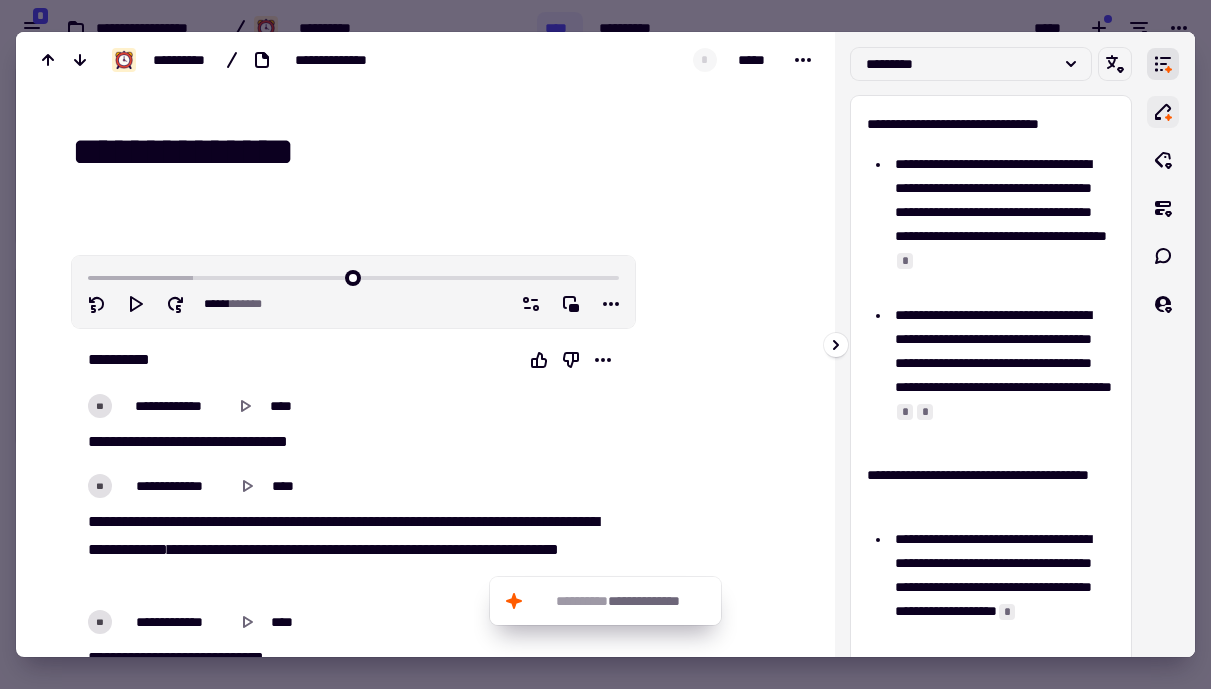 click 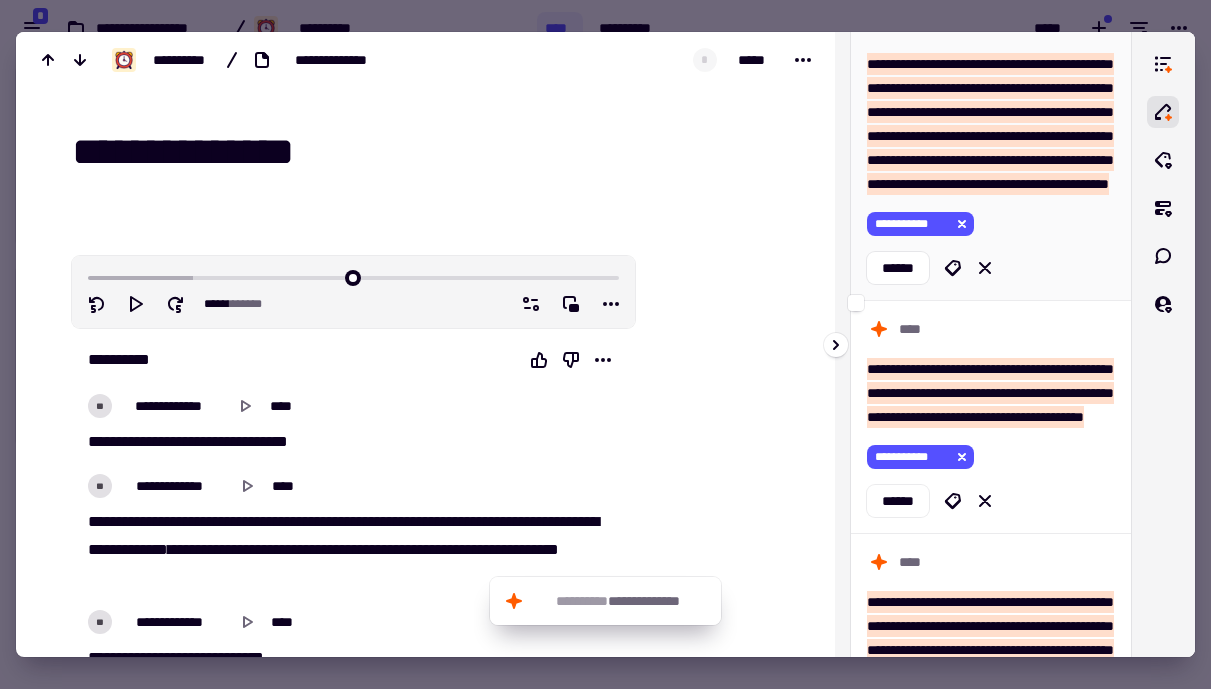 scroll, scrollTop: 249, scrollLeft: 0, axis: vertical 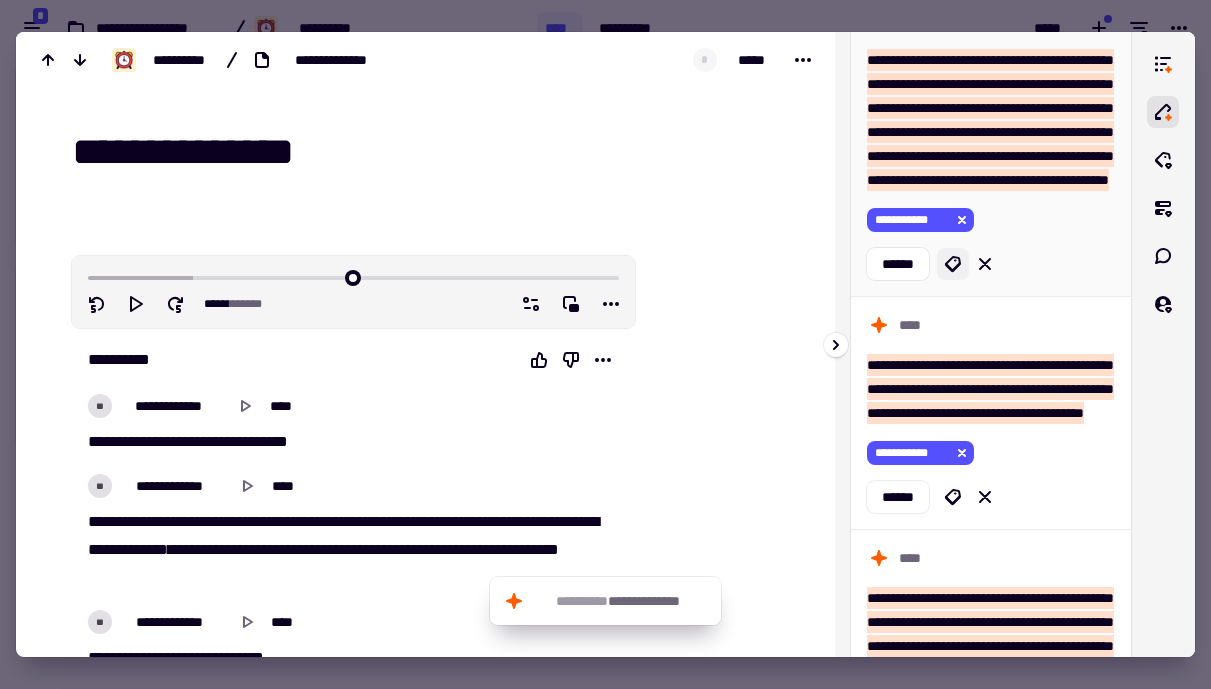 click 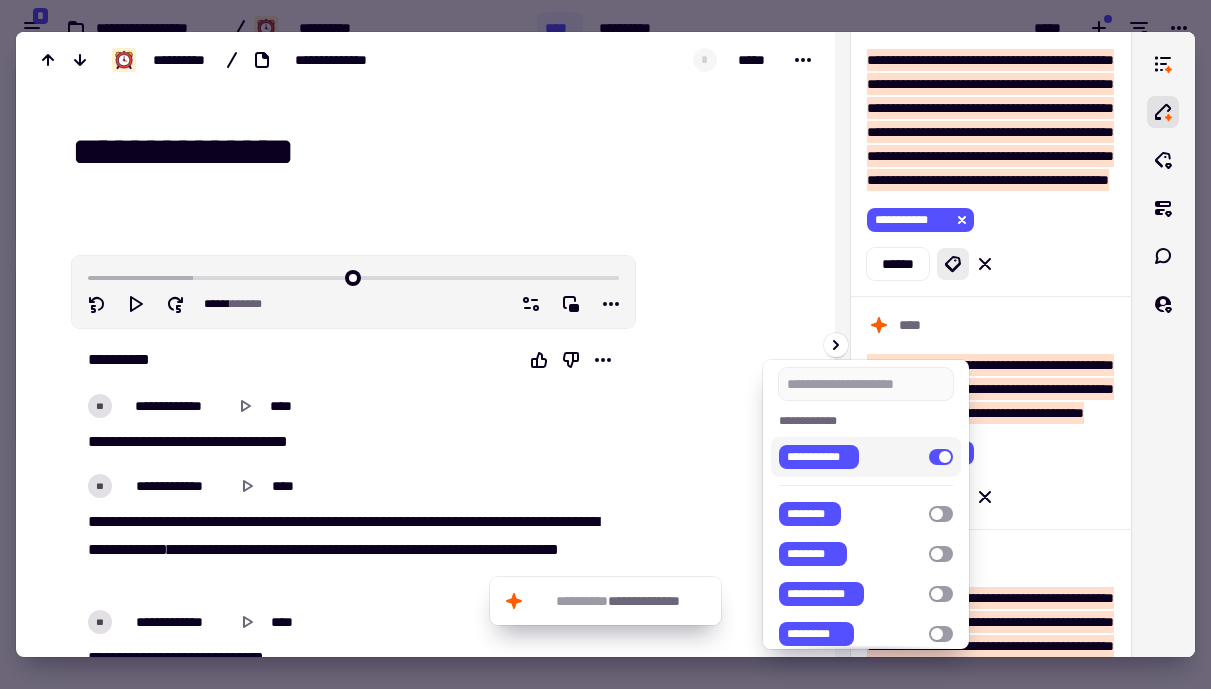 scroll, scrollTop: 0, scrollLeft: 0, axis: both 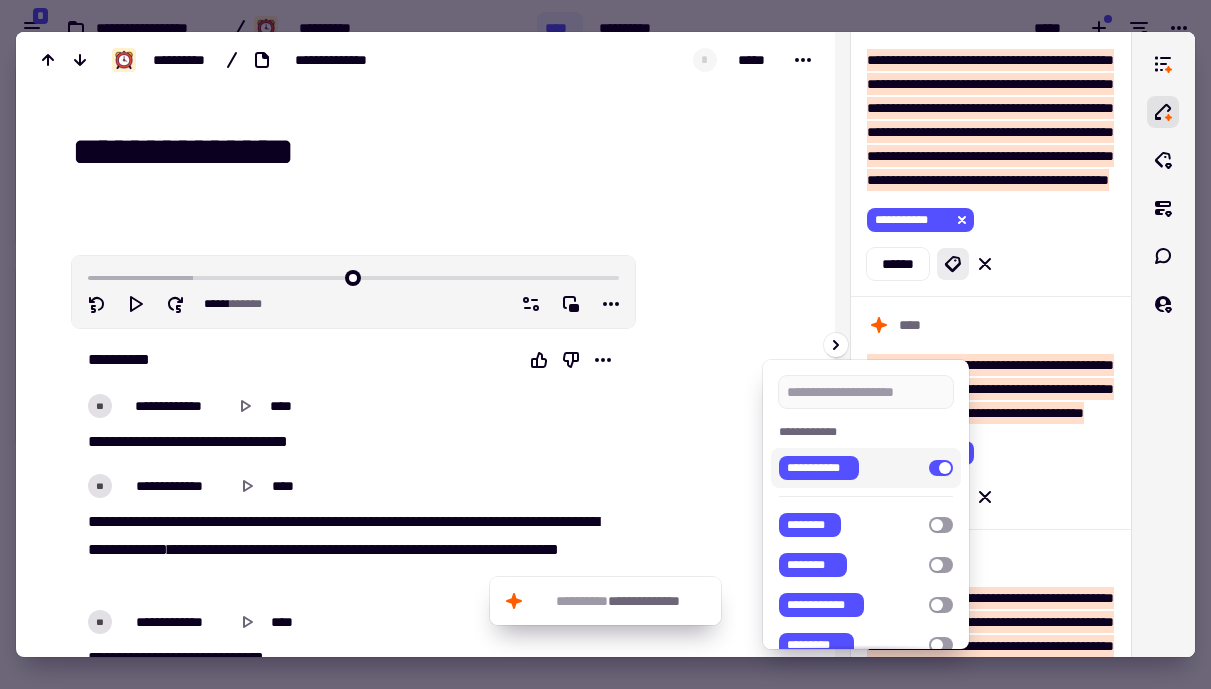 click at bounding box center (605, 344) 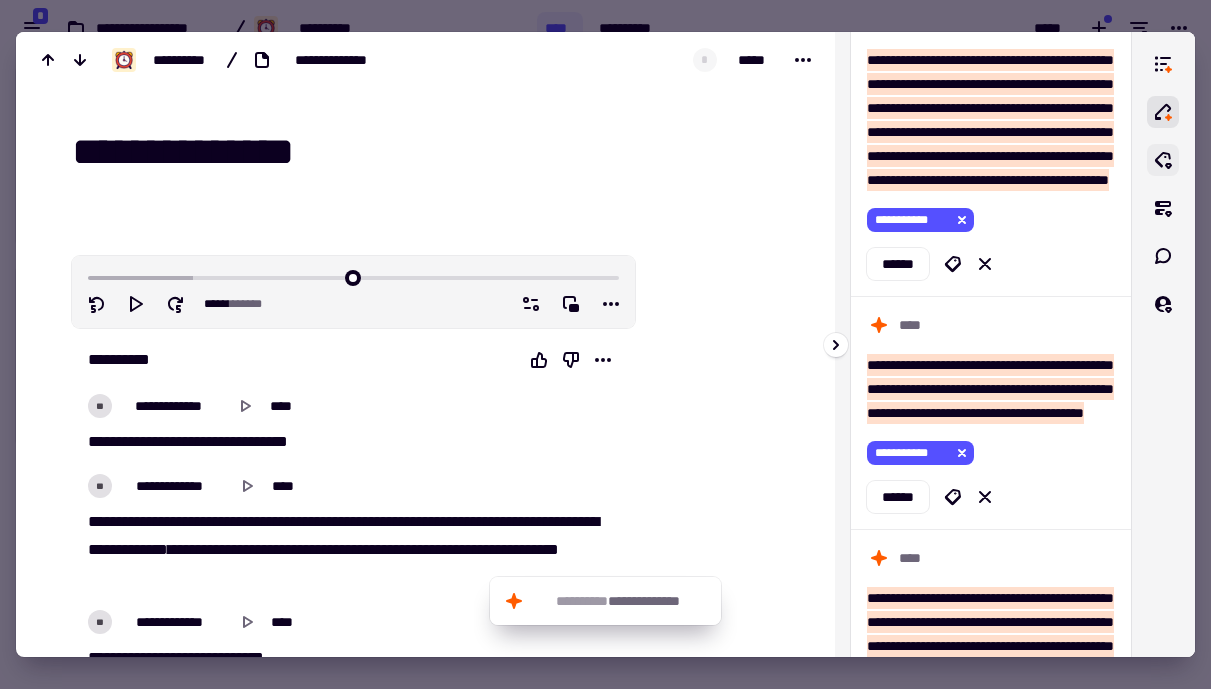 click 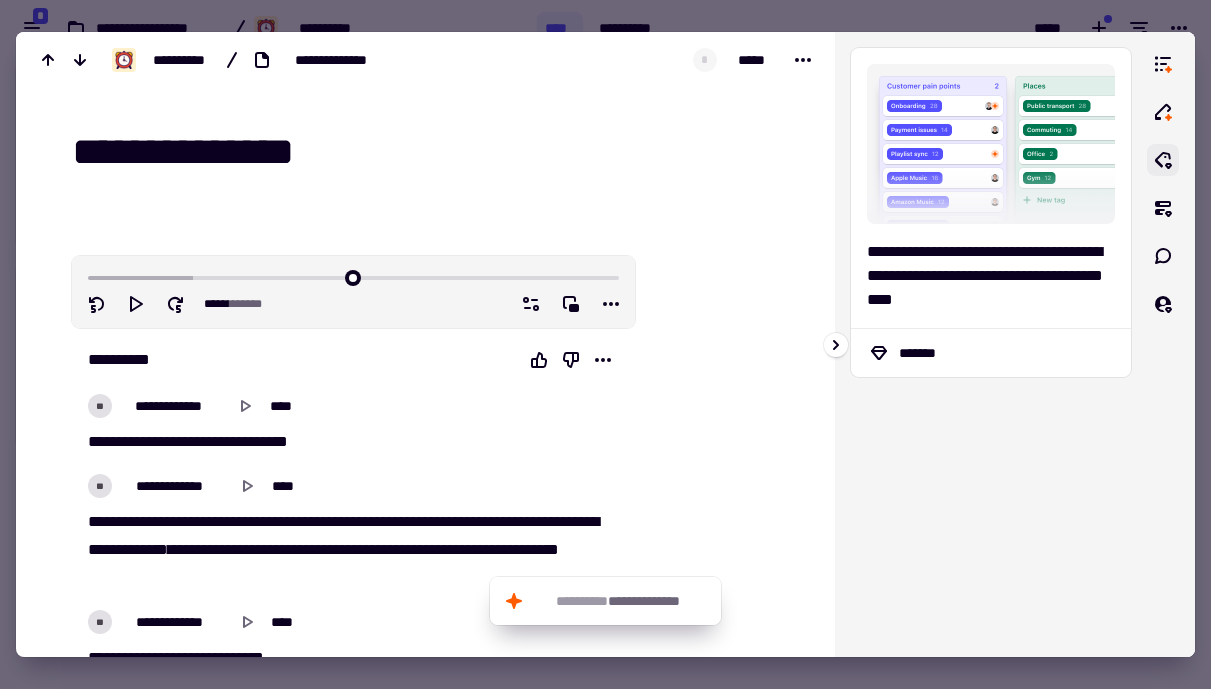 scroll, scrollTop: 0, scrollLeft: 0, axis: both 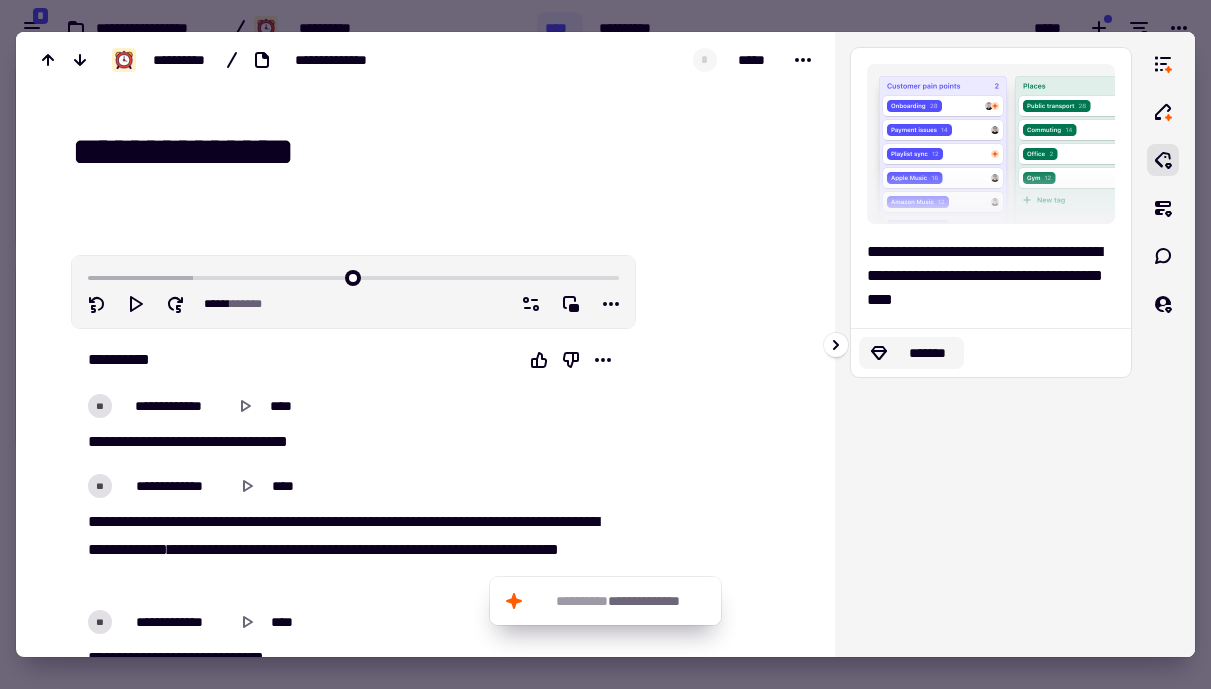 click on "*******" 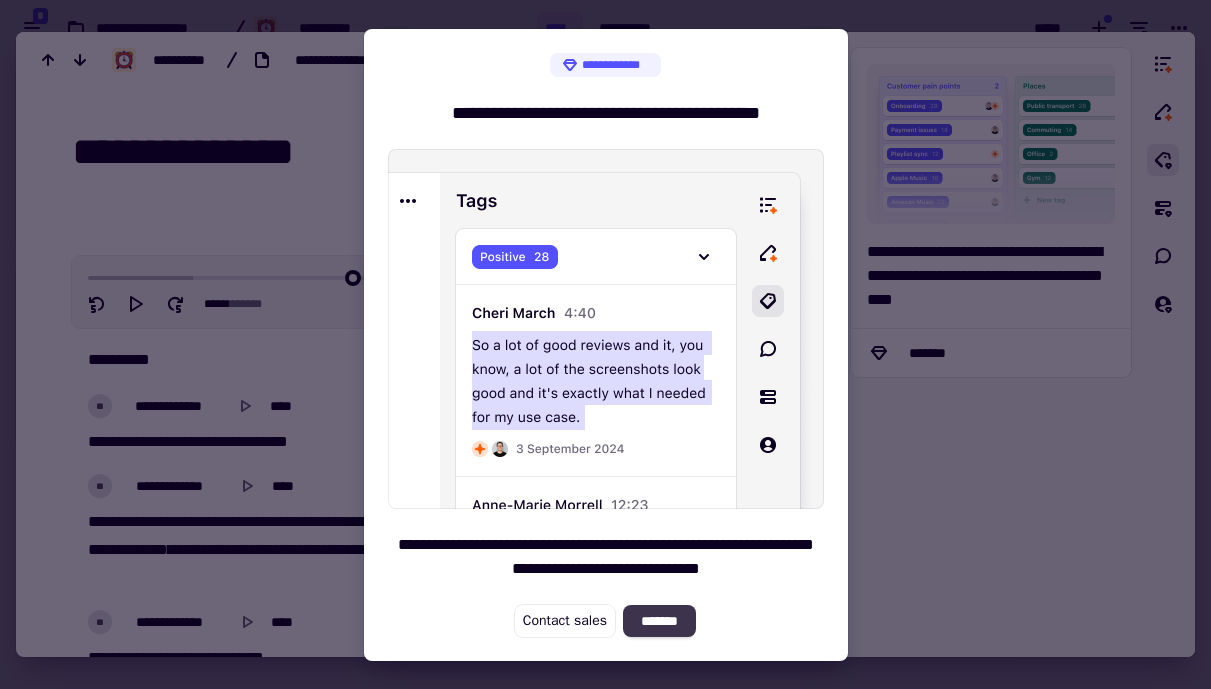 click on "*******" 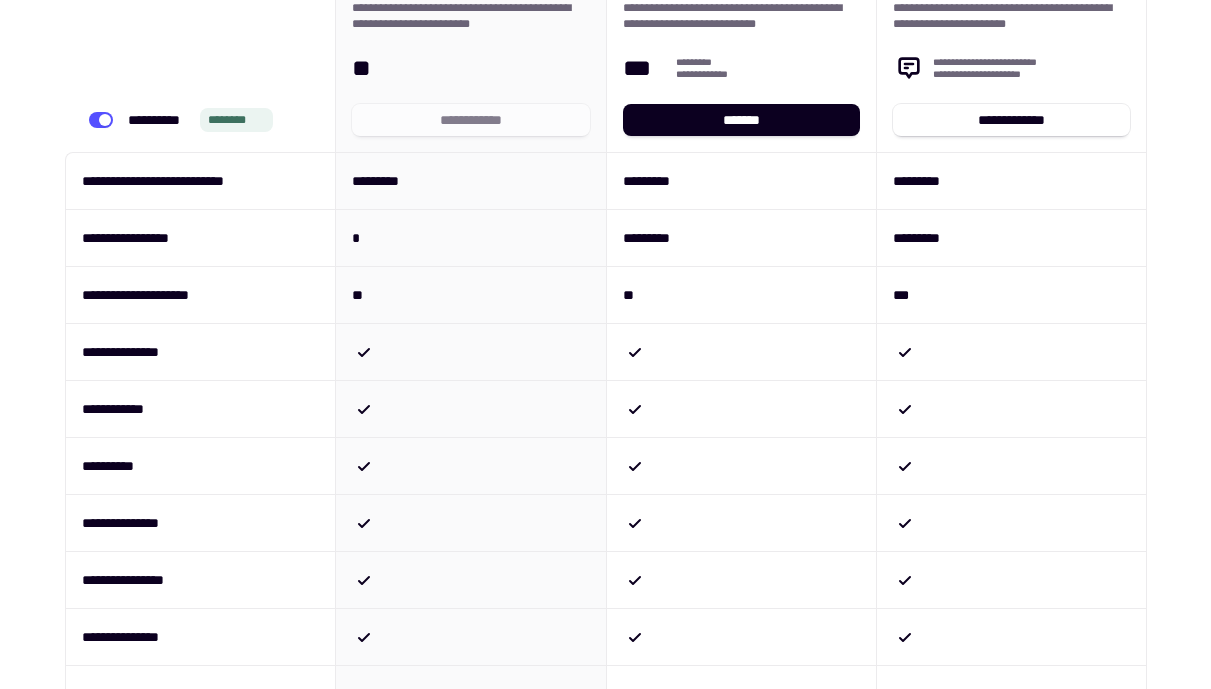 scroll, scrollTop: 0, scrollLeft: 0, axis: both 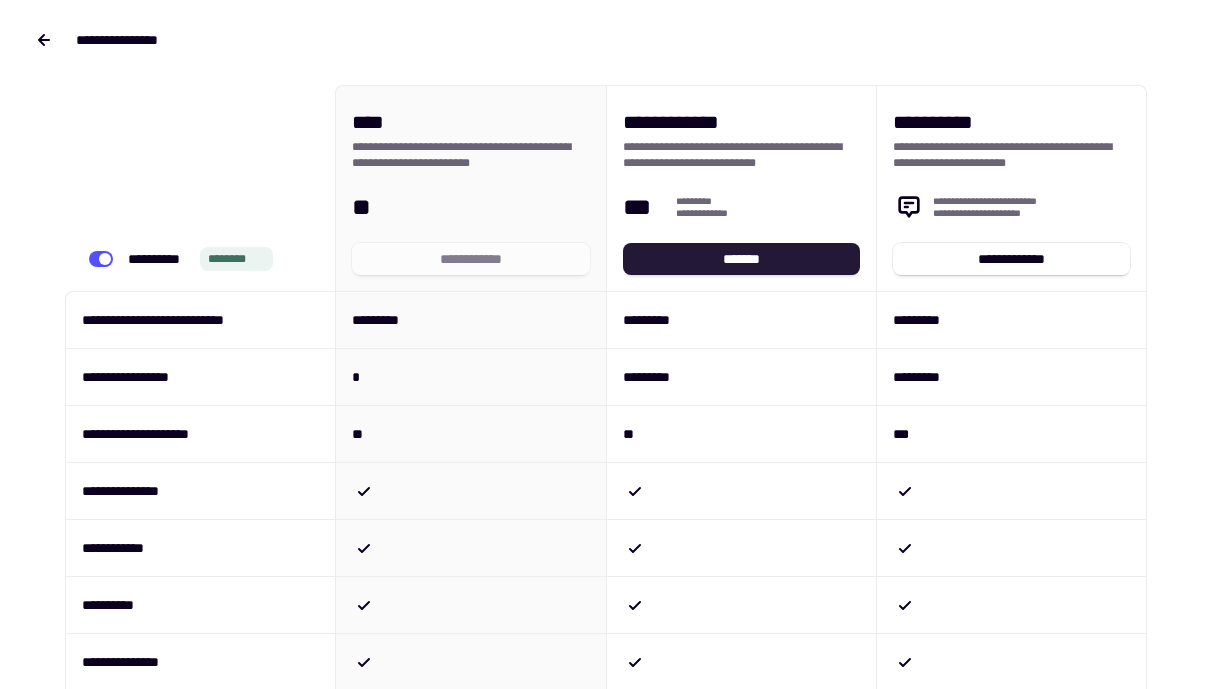 click on "*******" 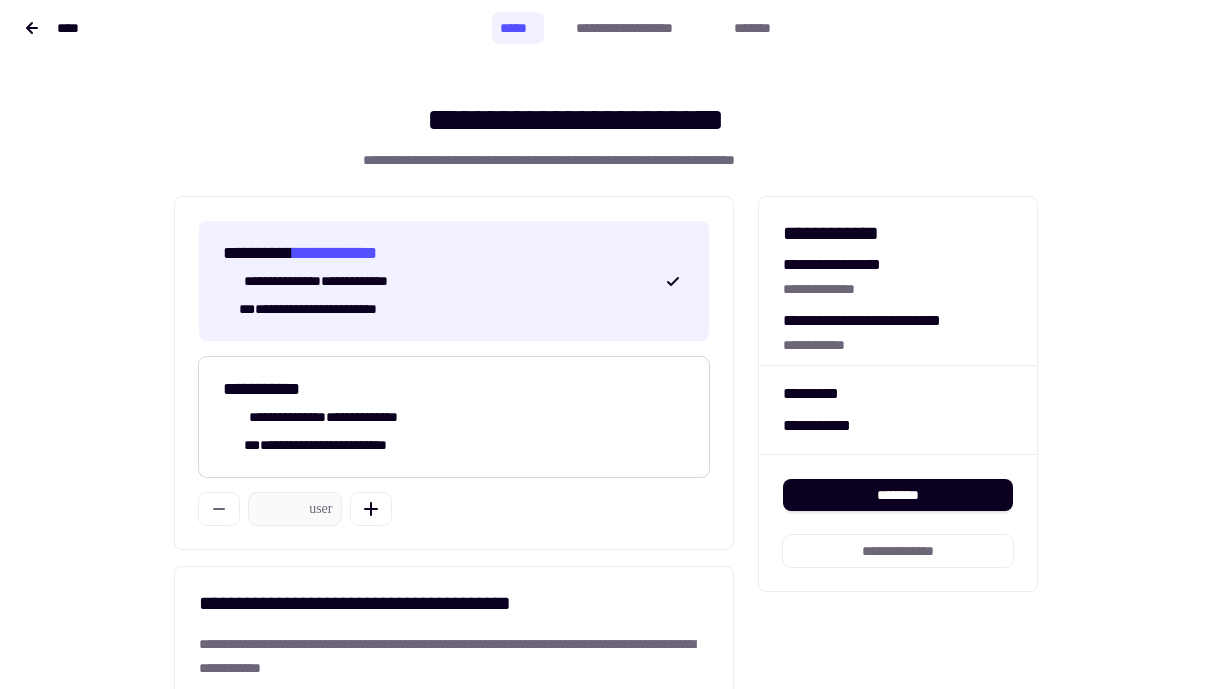 click on "**********" 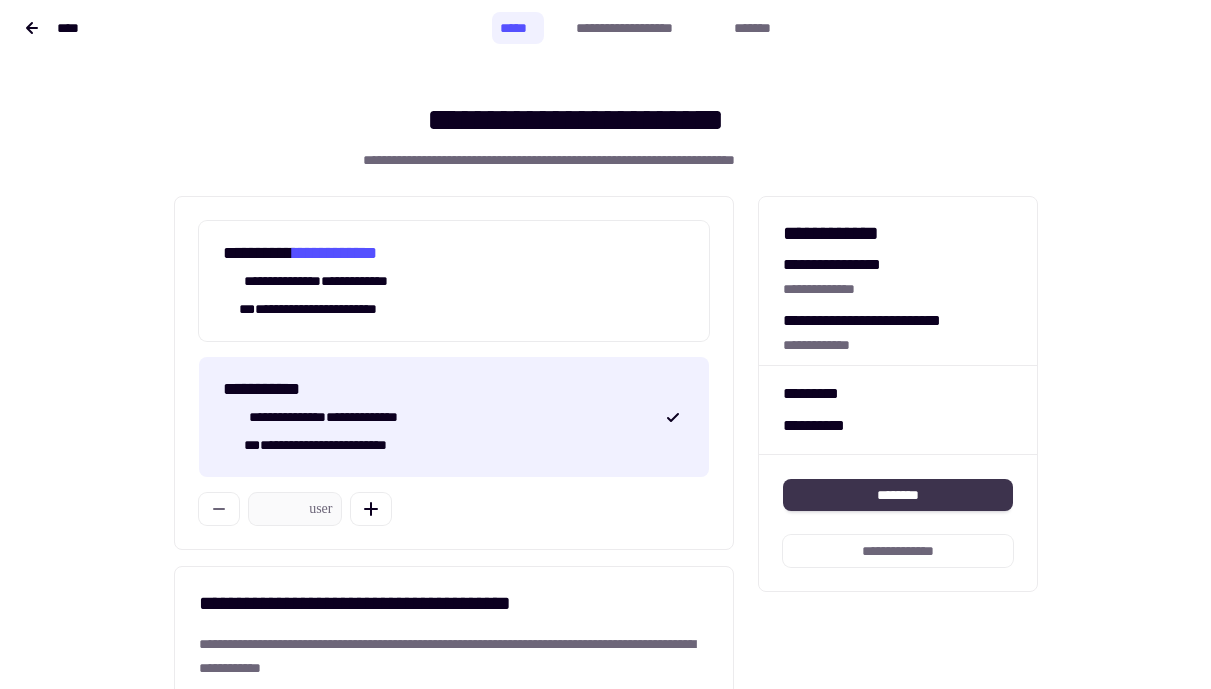 click on "********" 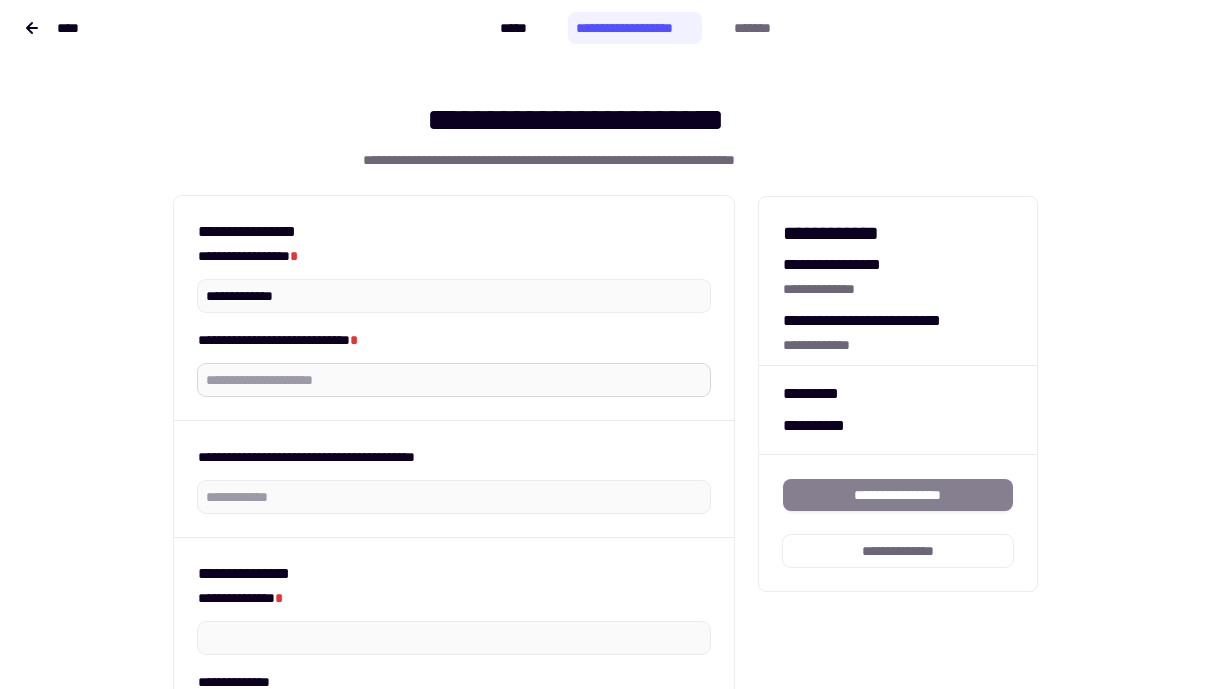 type on "**********" 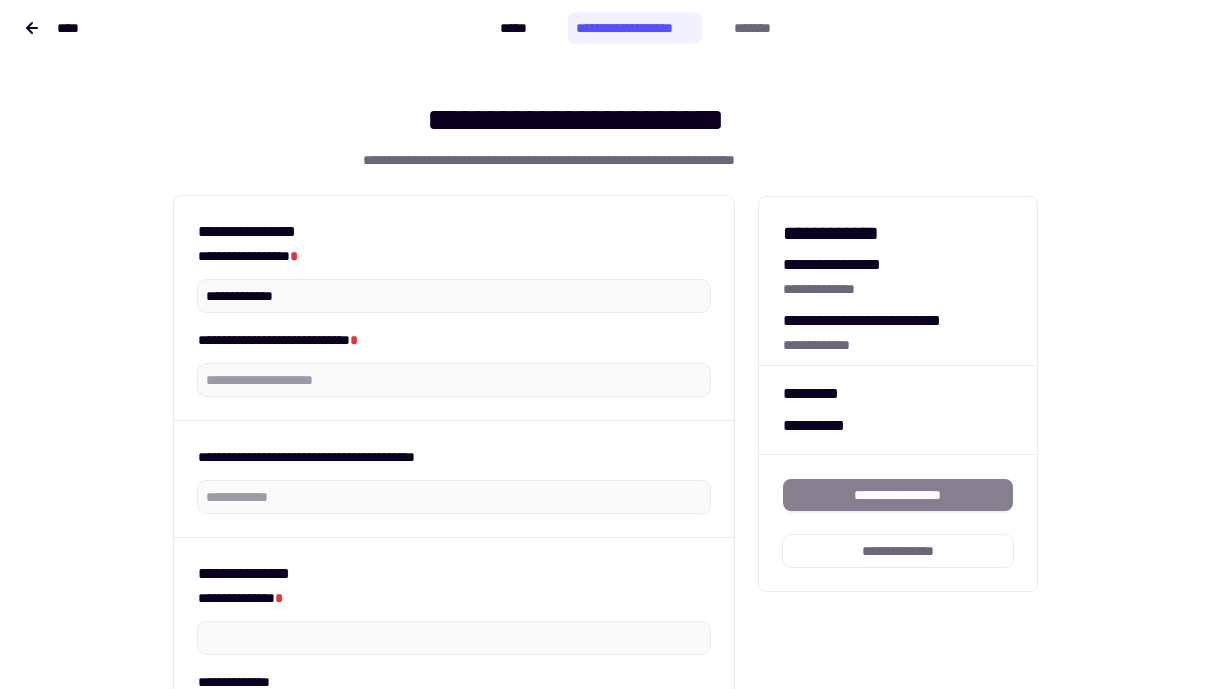 type on "**********" 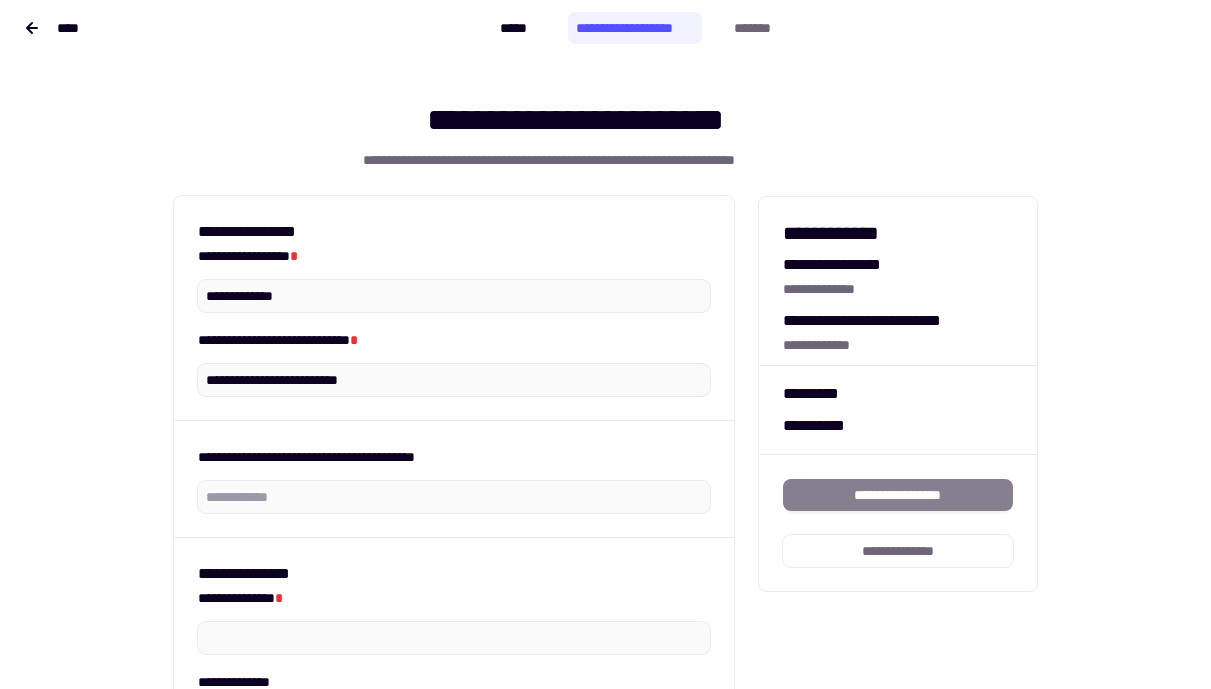 type on "**********" 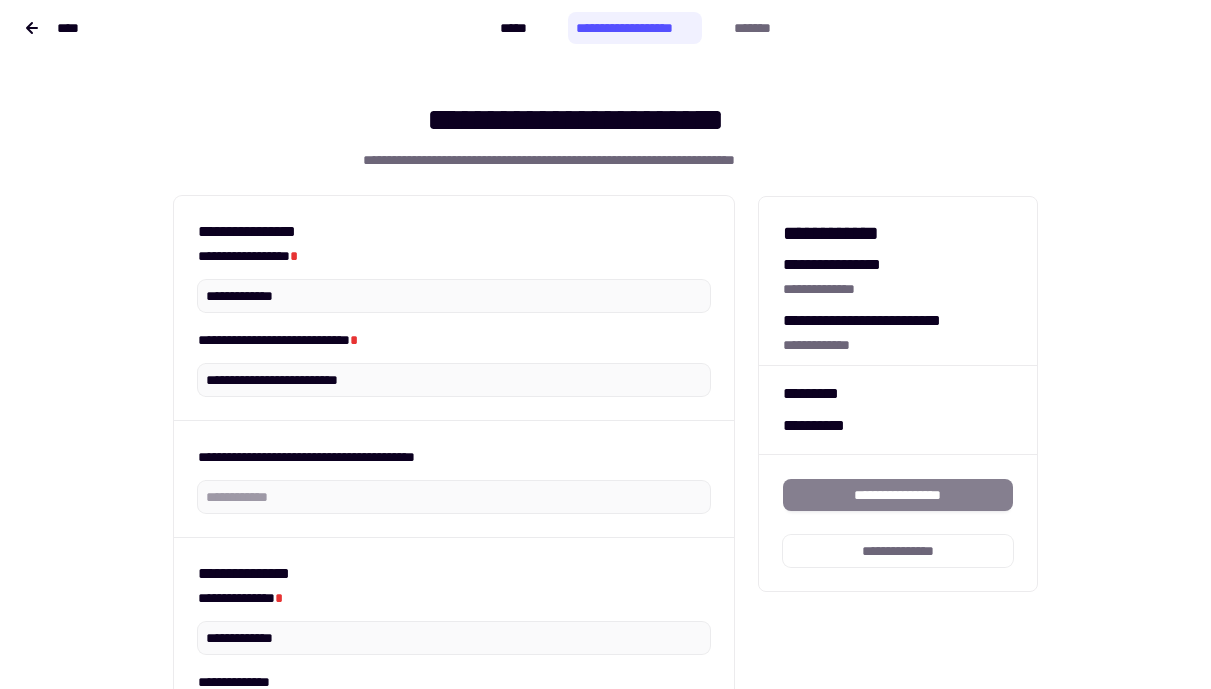 type on "**********" 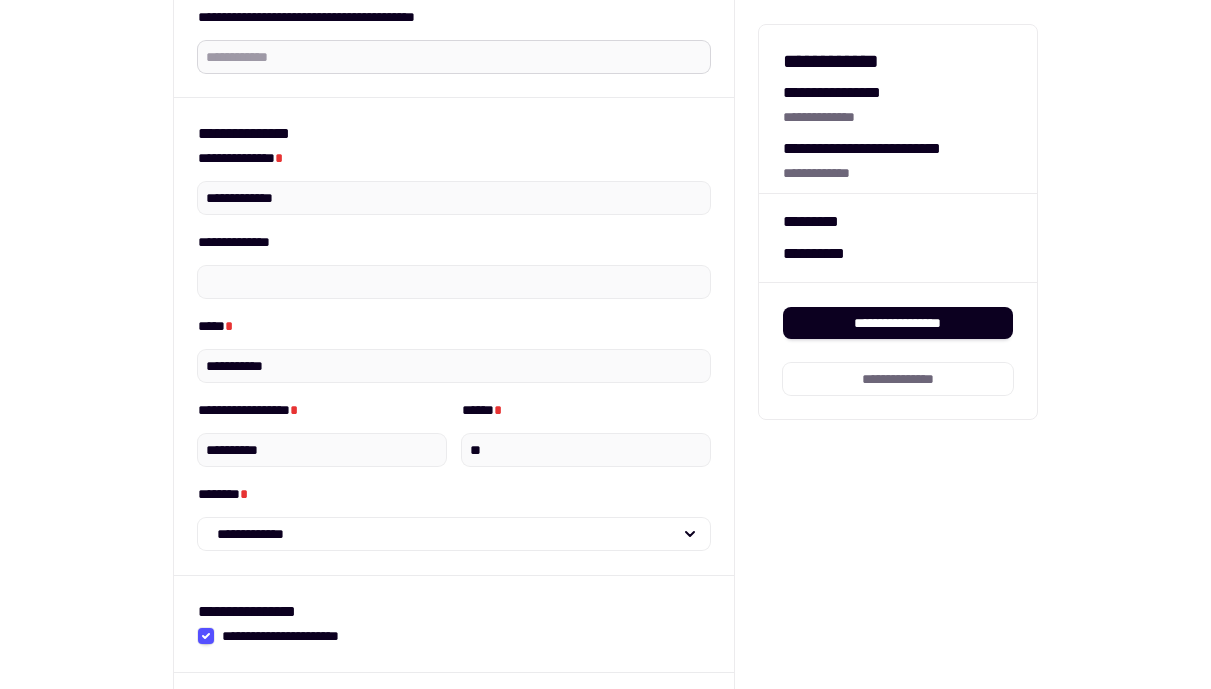 scroll, scrollTop: 604, scrollLeft: 0, axis: vertical 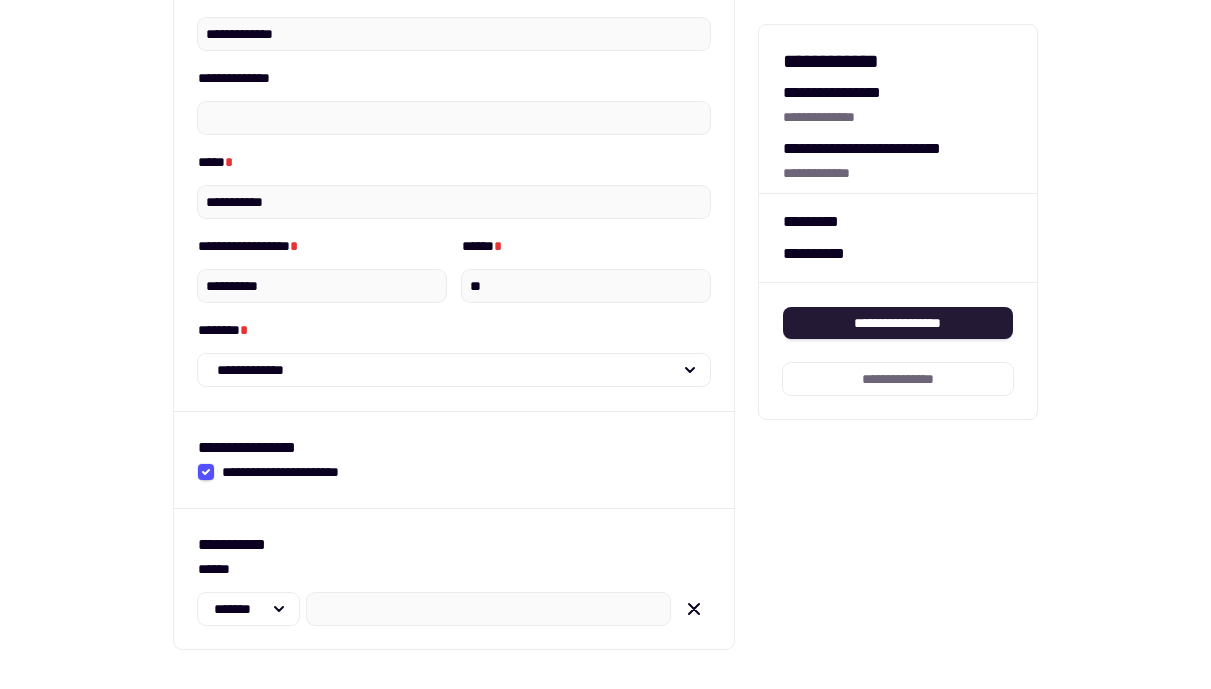 click on "**********" 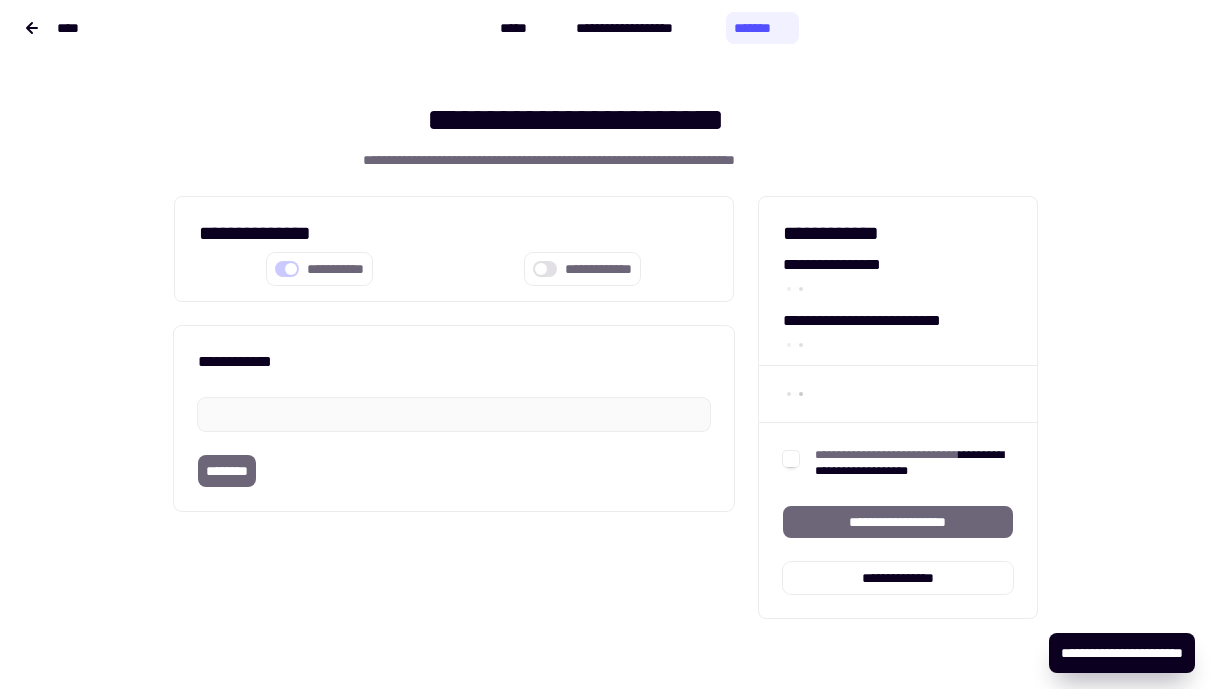 scroll, scrollTop: 0, scrollLeft: 0, axis: both 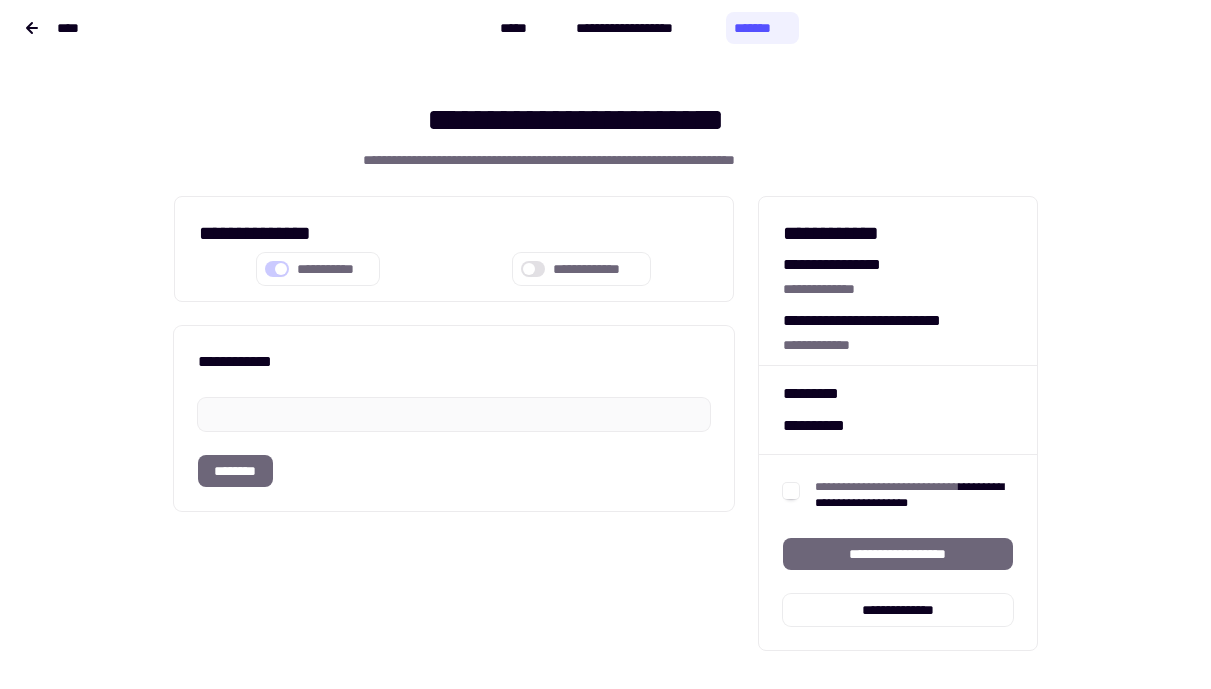 click 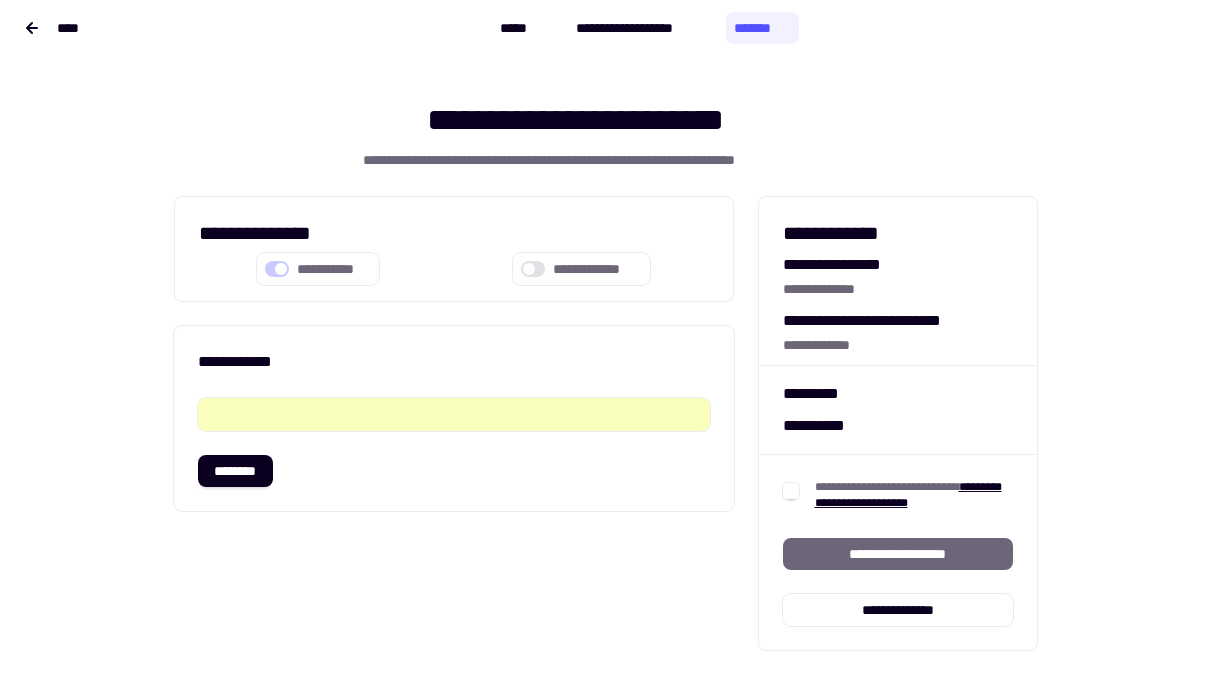 click on "**********" at bounding box center (908, 495) 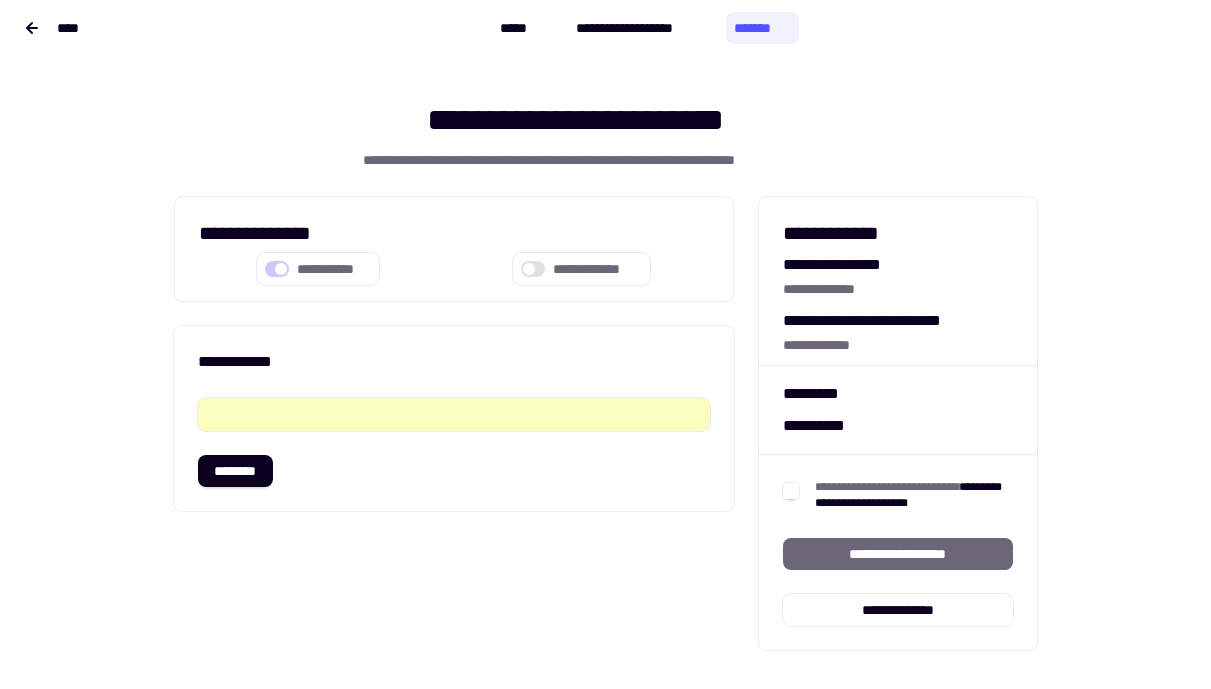 click on "**********" at bounding box center [898, 496] 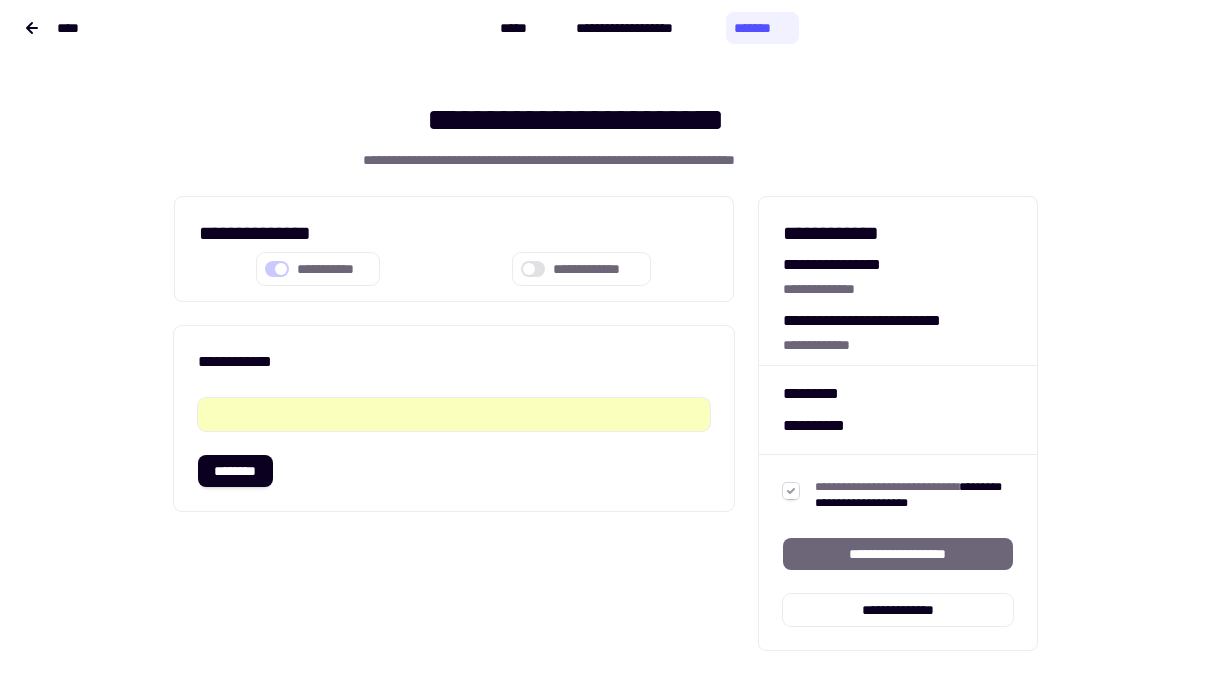 click 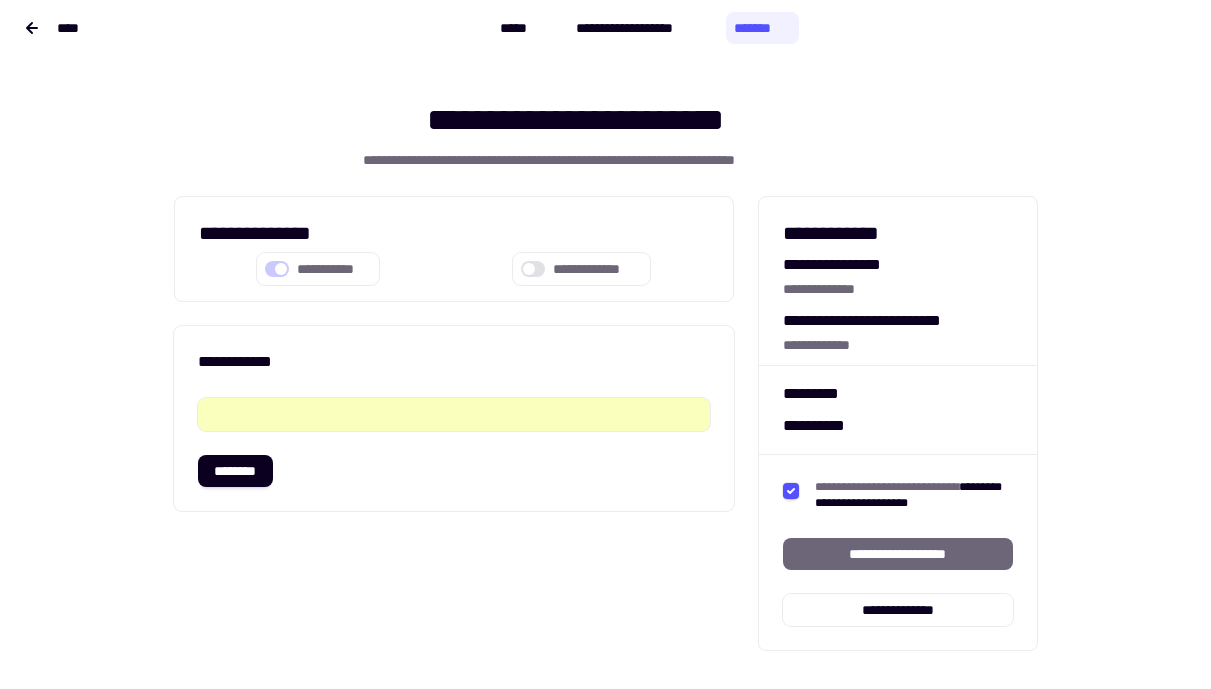click on "**********" at bounding box center (898, 554) 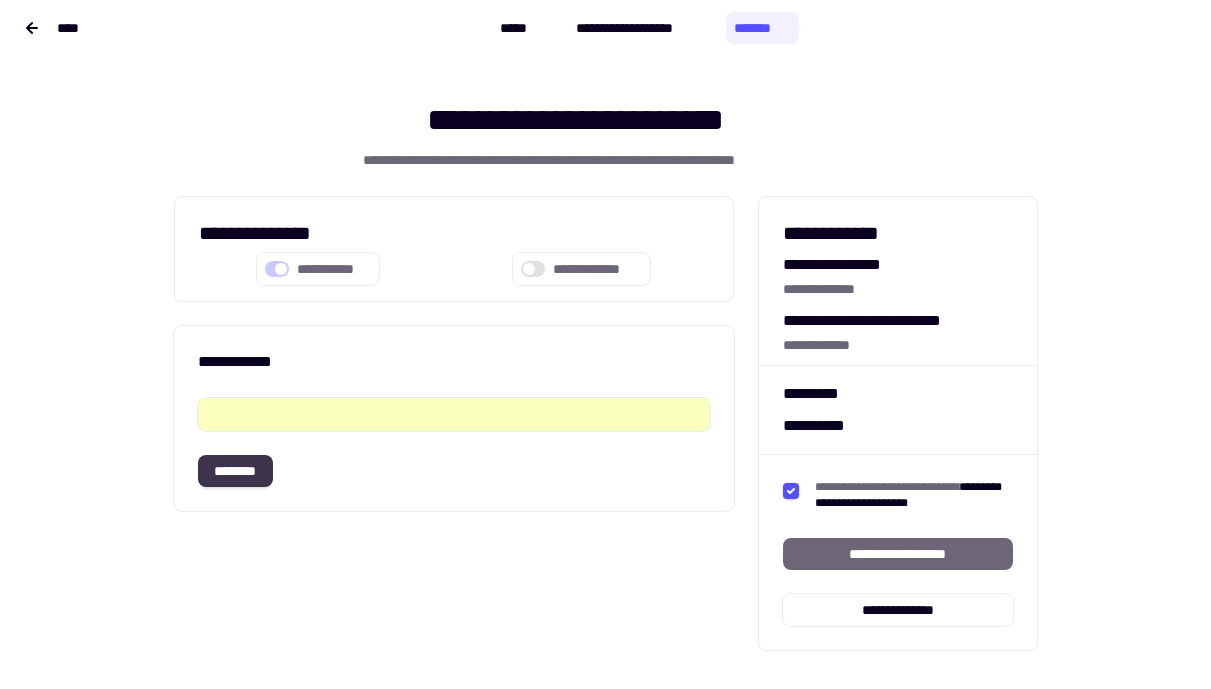 click on "********" 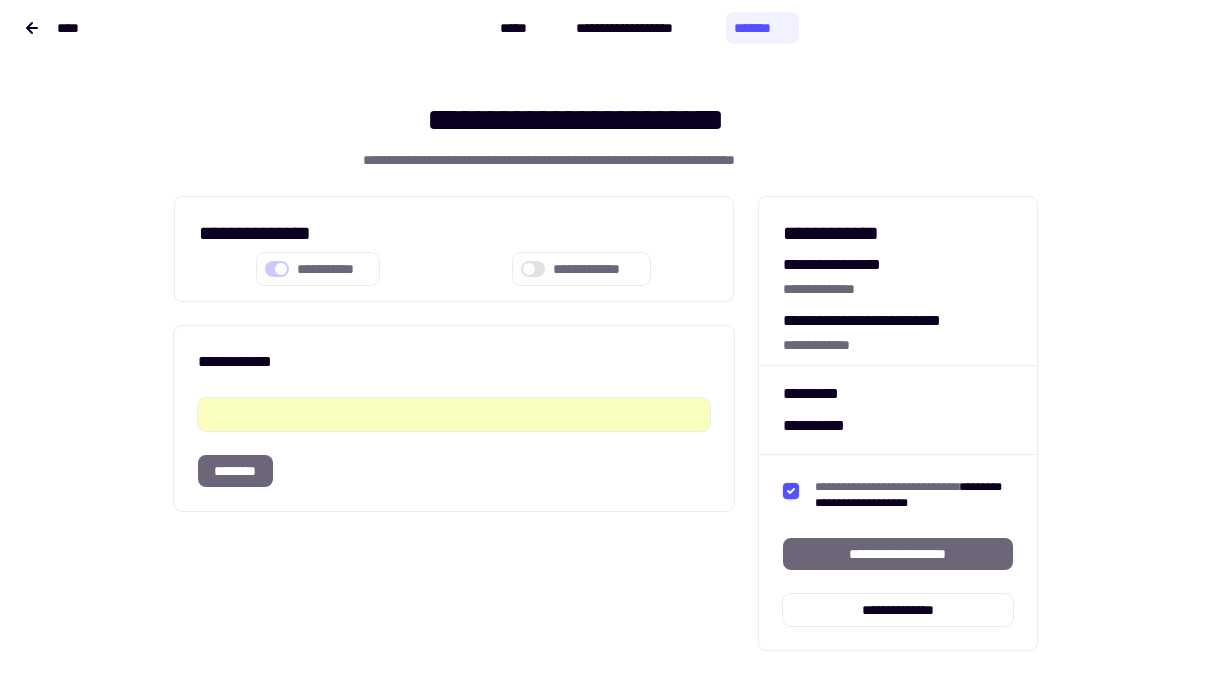 click on "**********" 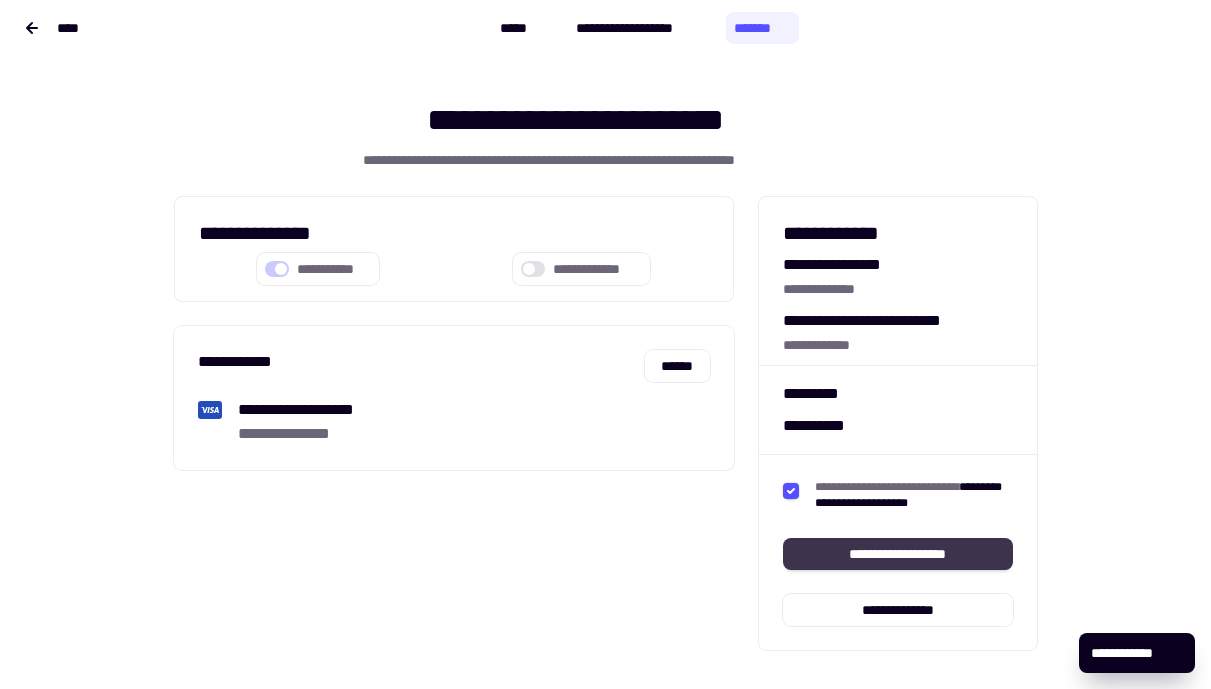 click on "**********" 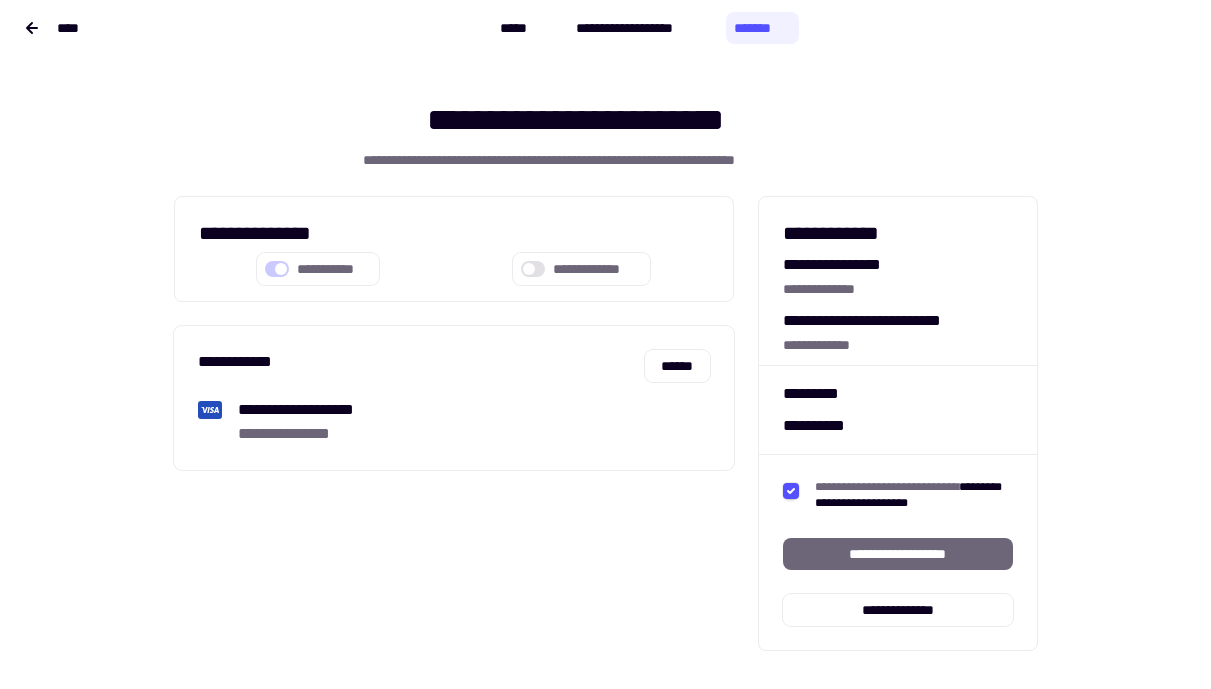 click on "**********" 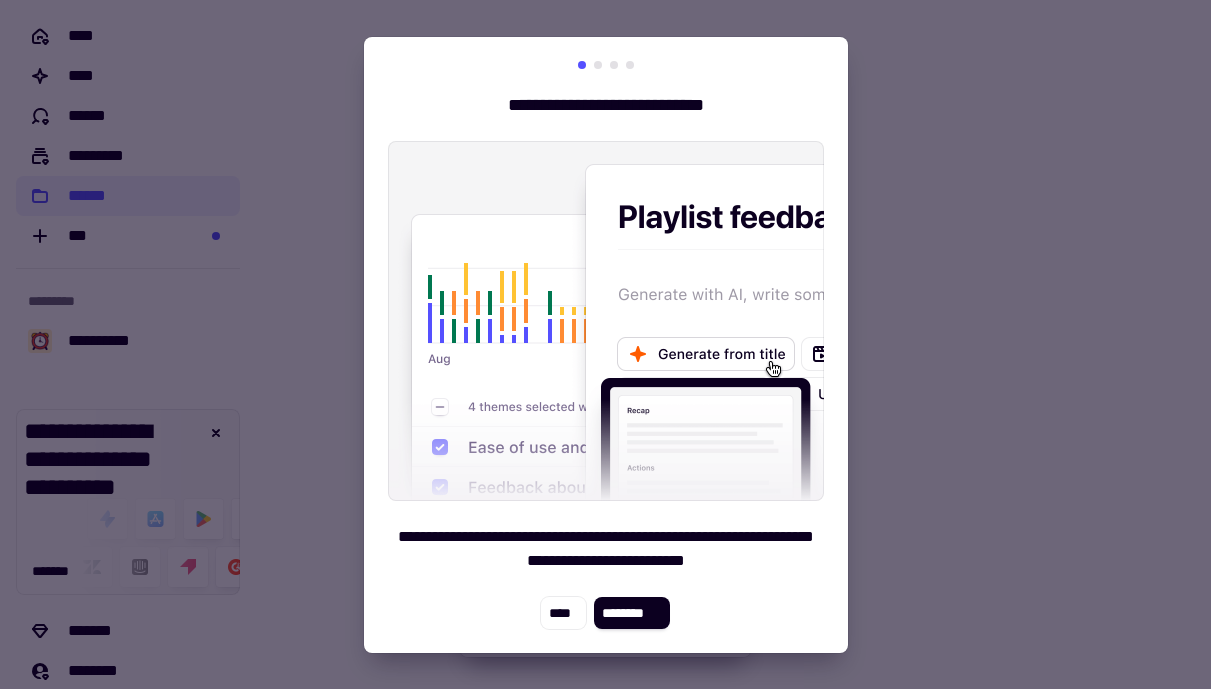 click on "**********" at bounding box center [605, 344] 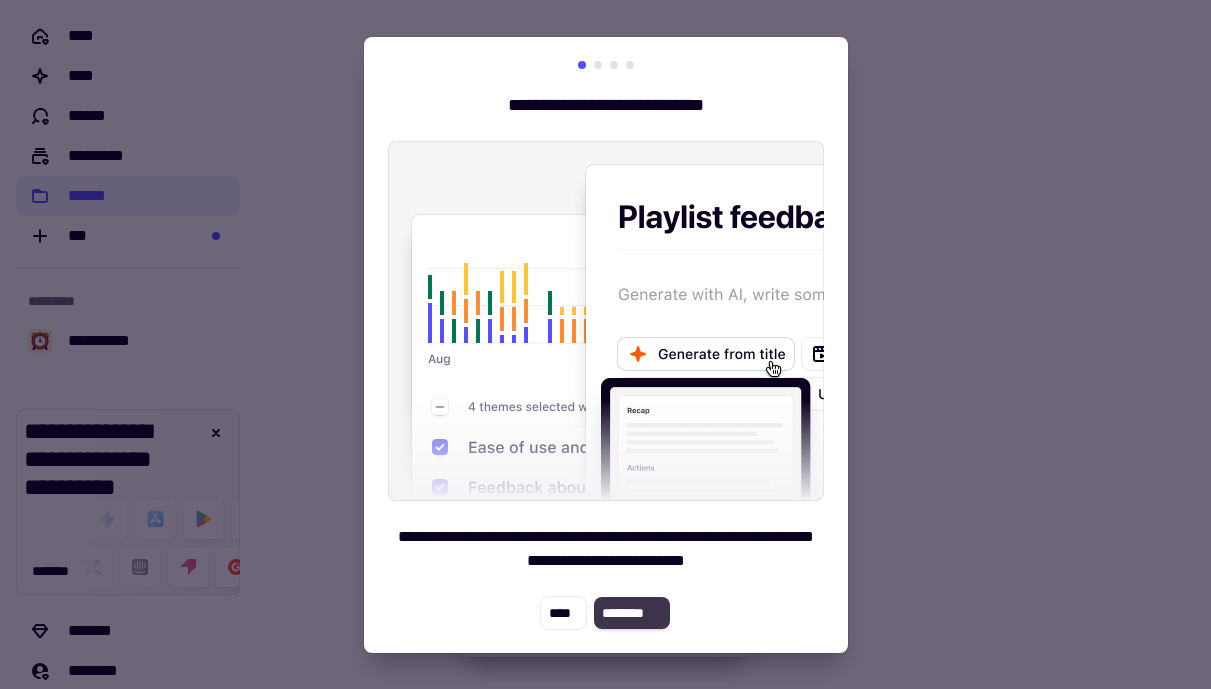 click on "********" 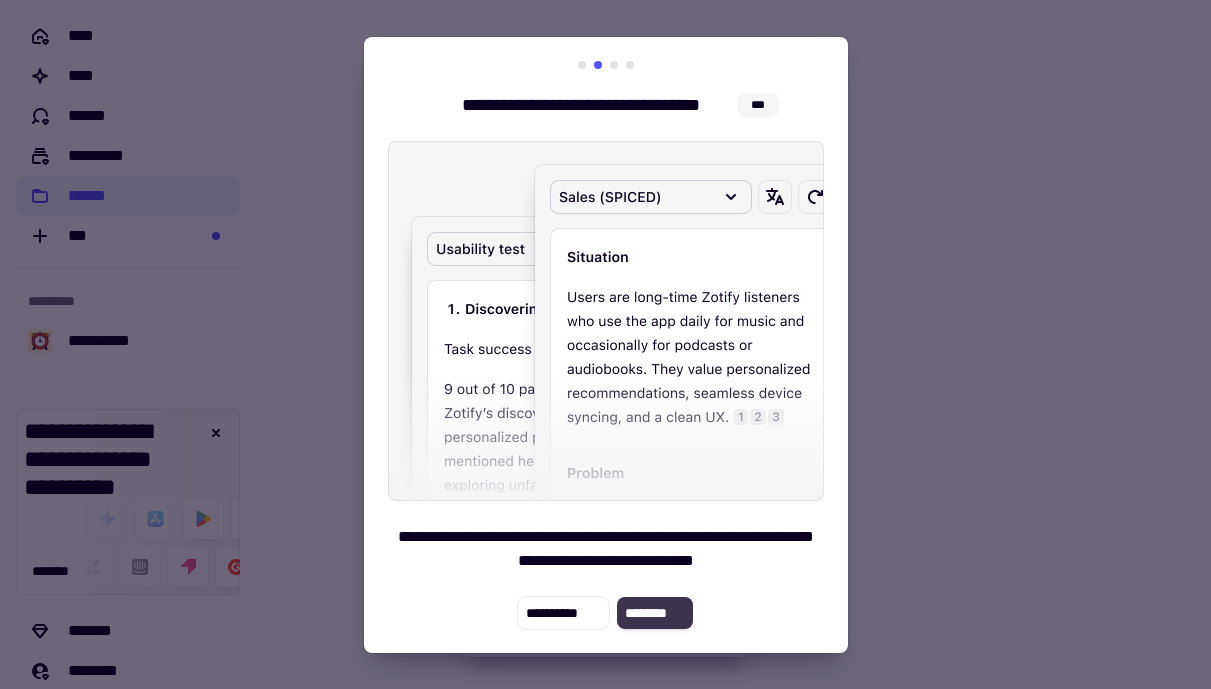 click on "********" 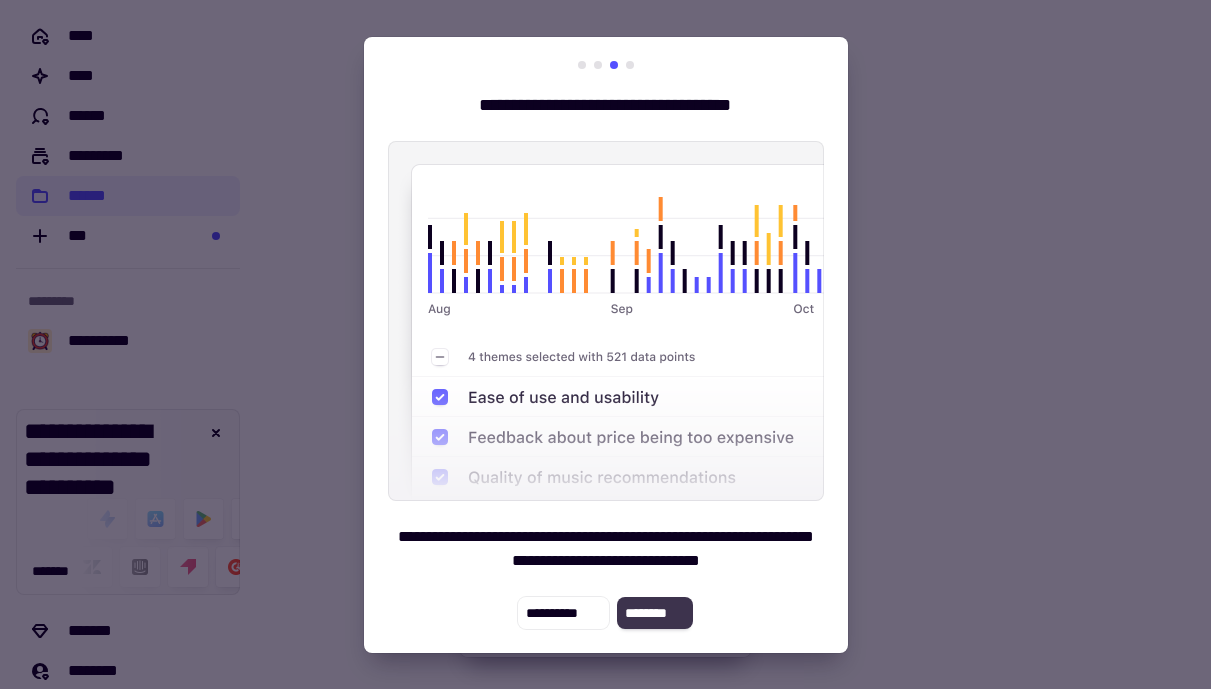 click on "********" 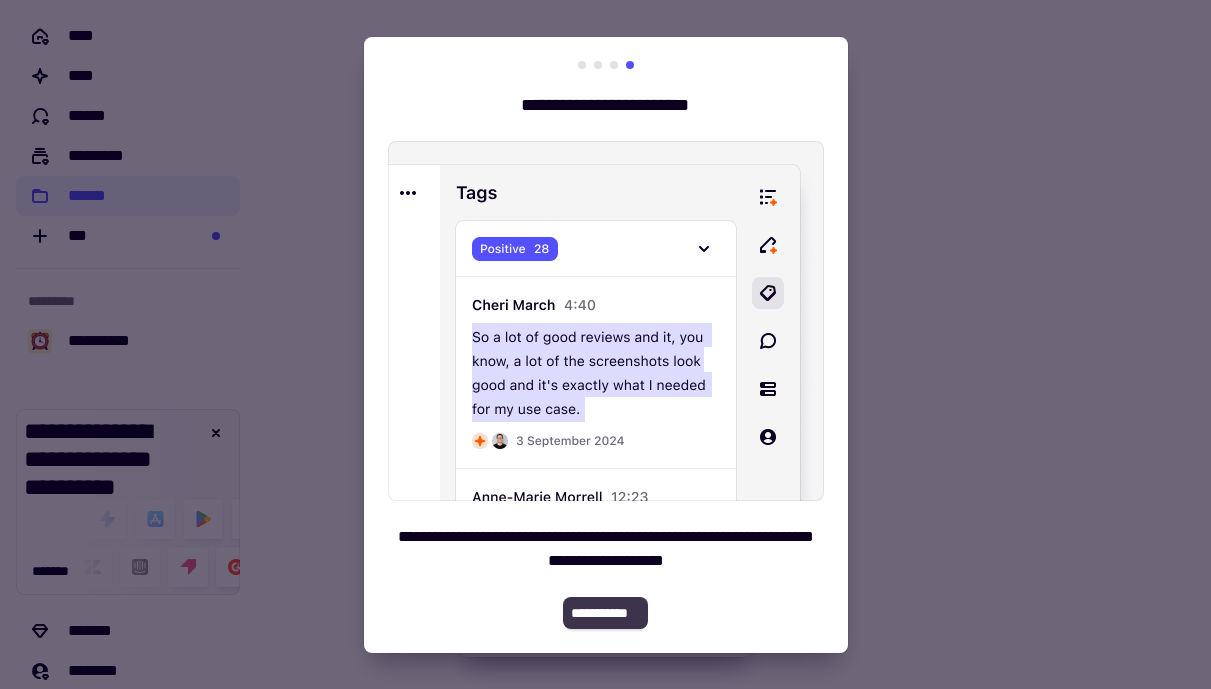click on "**********" 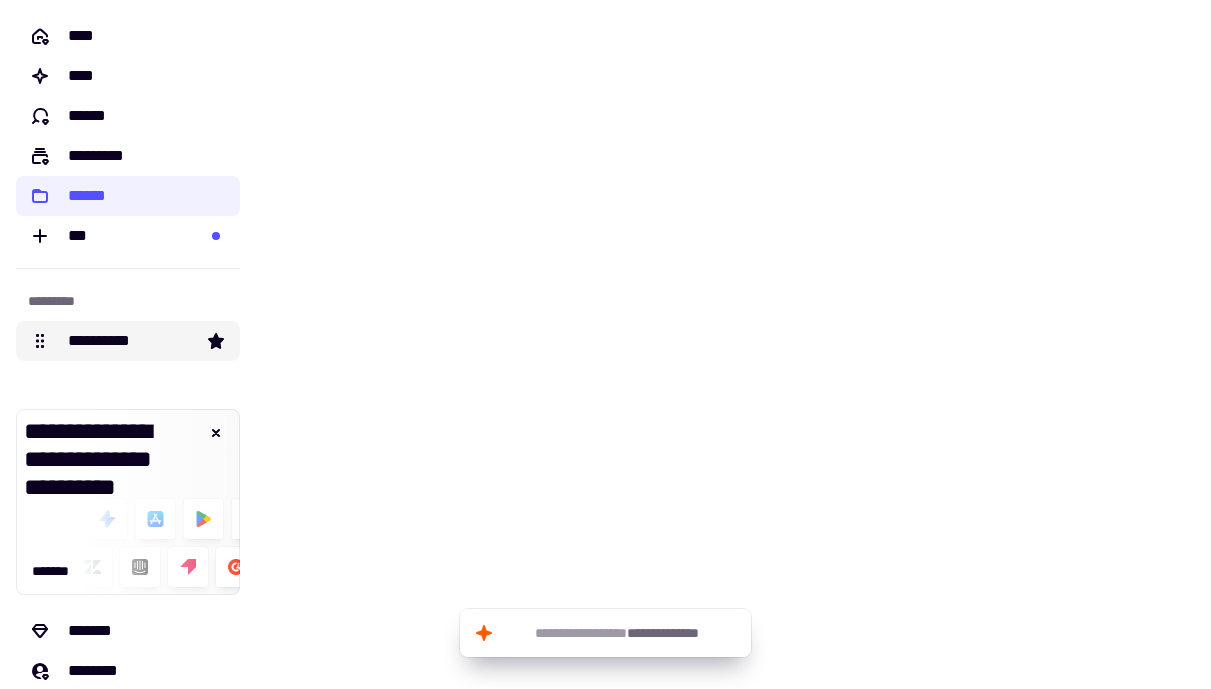 click on "**********" 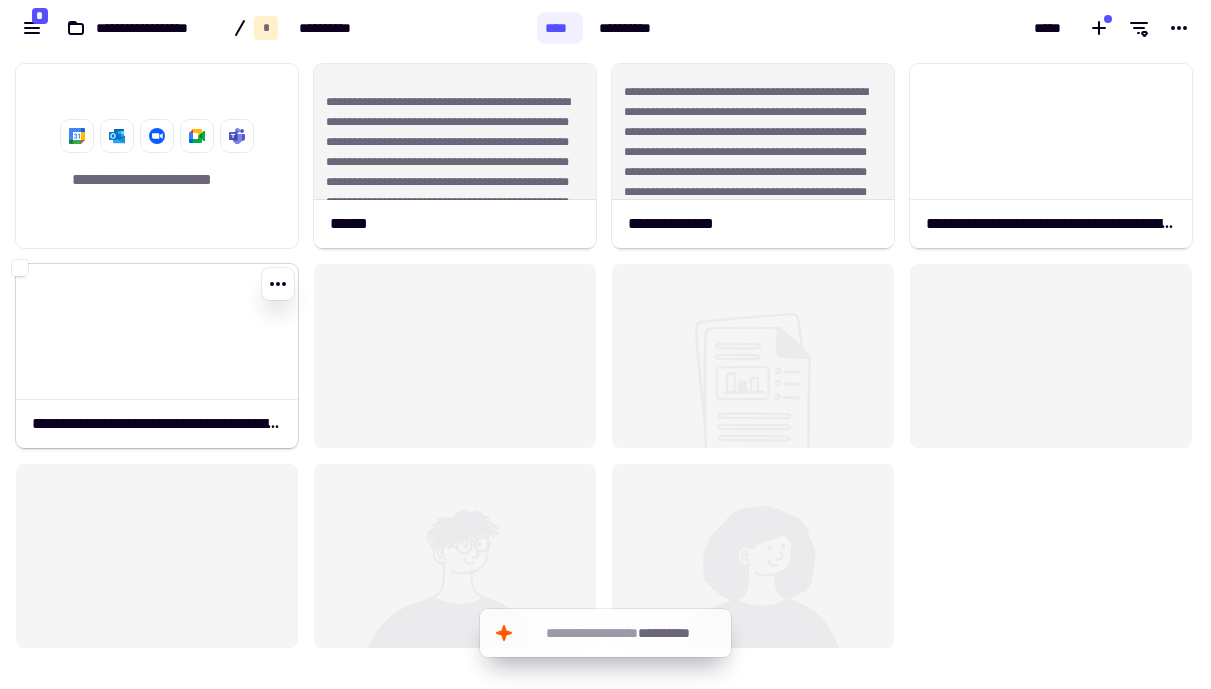 scroll, scrollTop: 1, scrollLeft: 1, axis: both 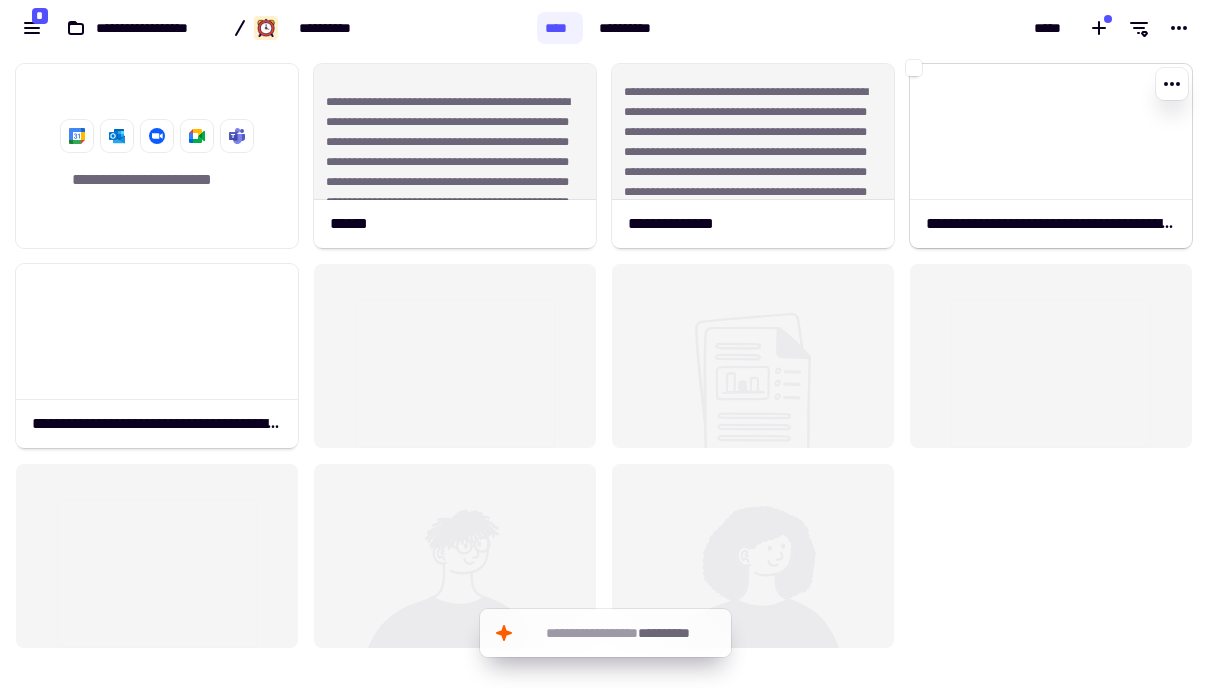 click 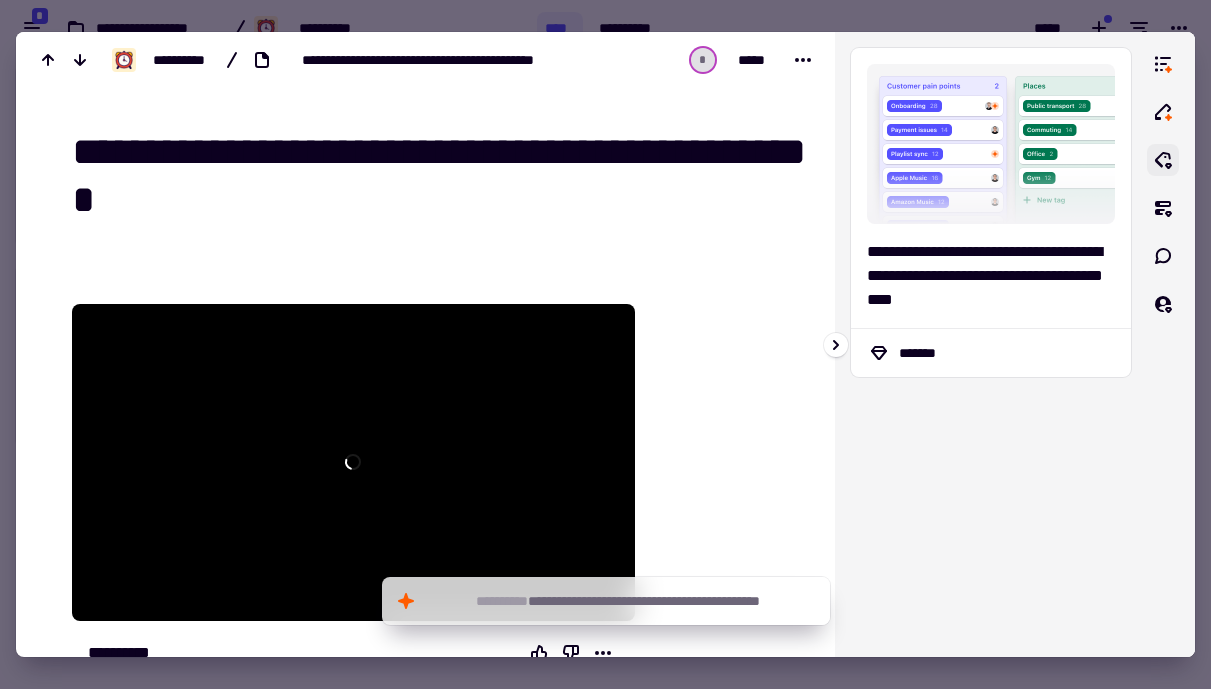 click 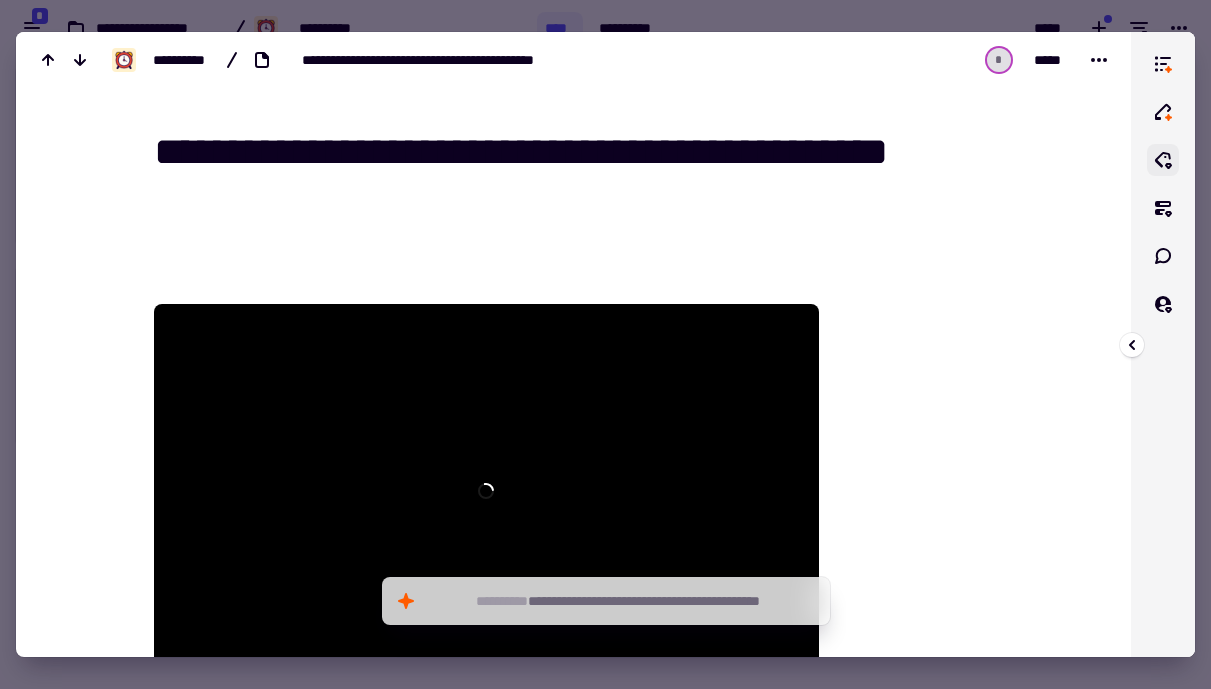 click 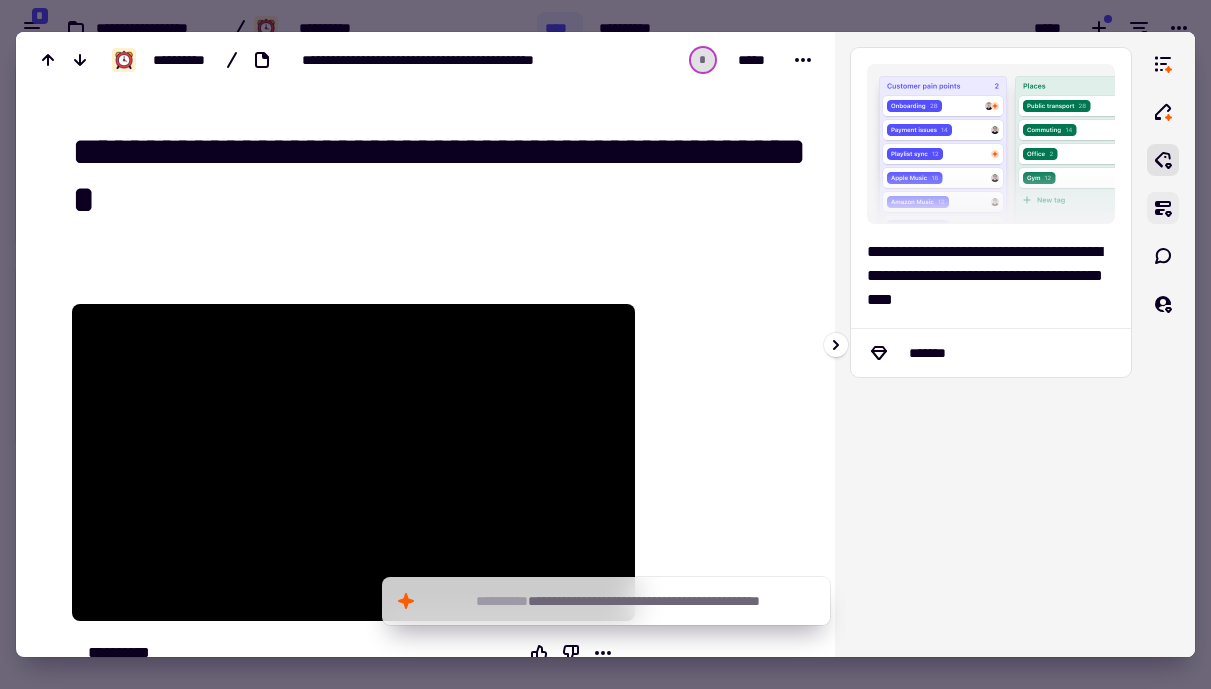 click 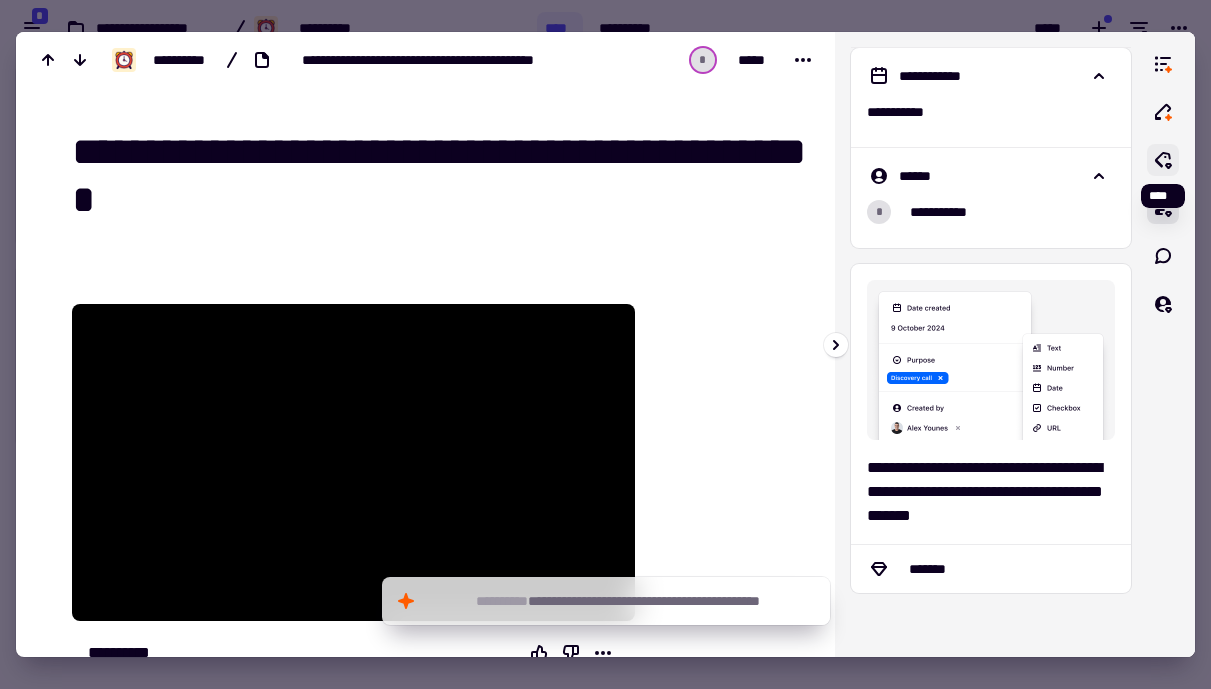 click 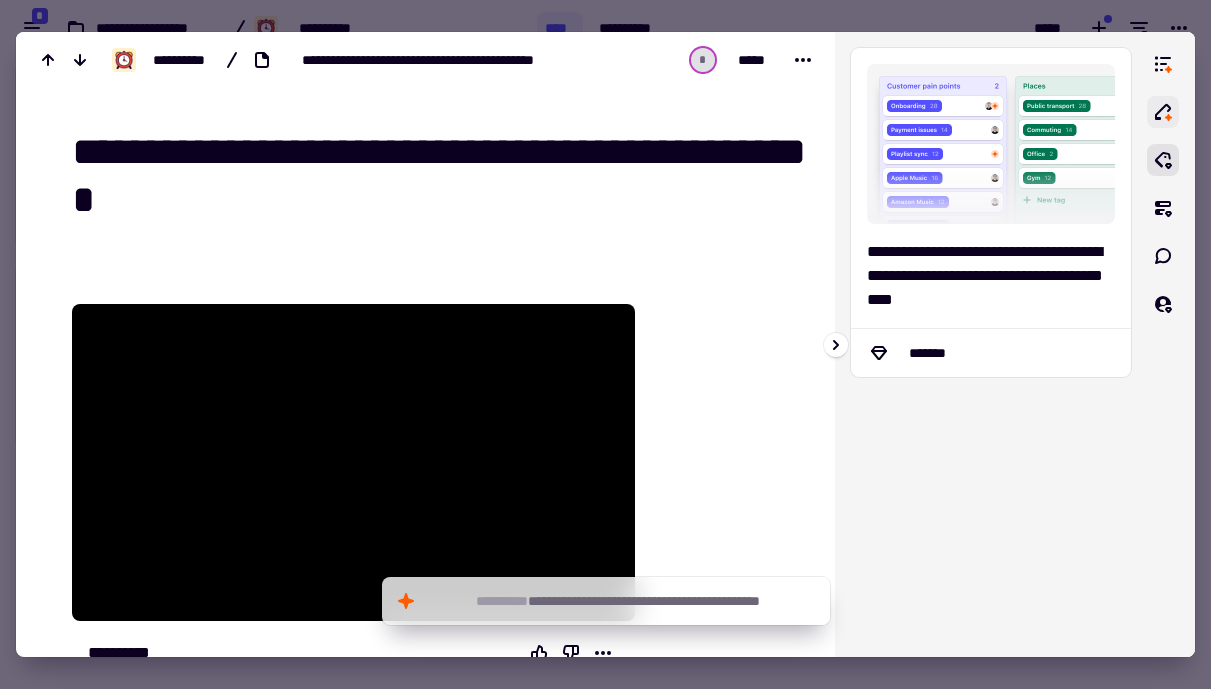 click 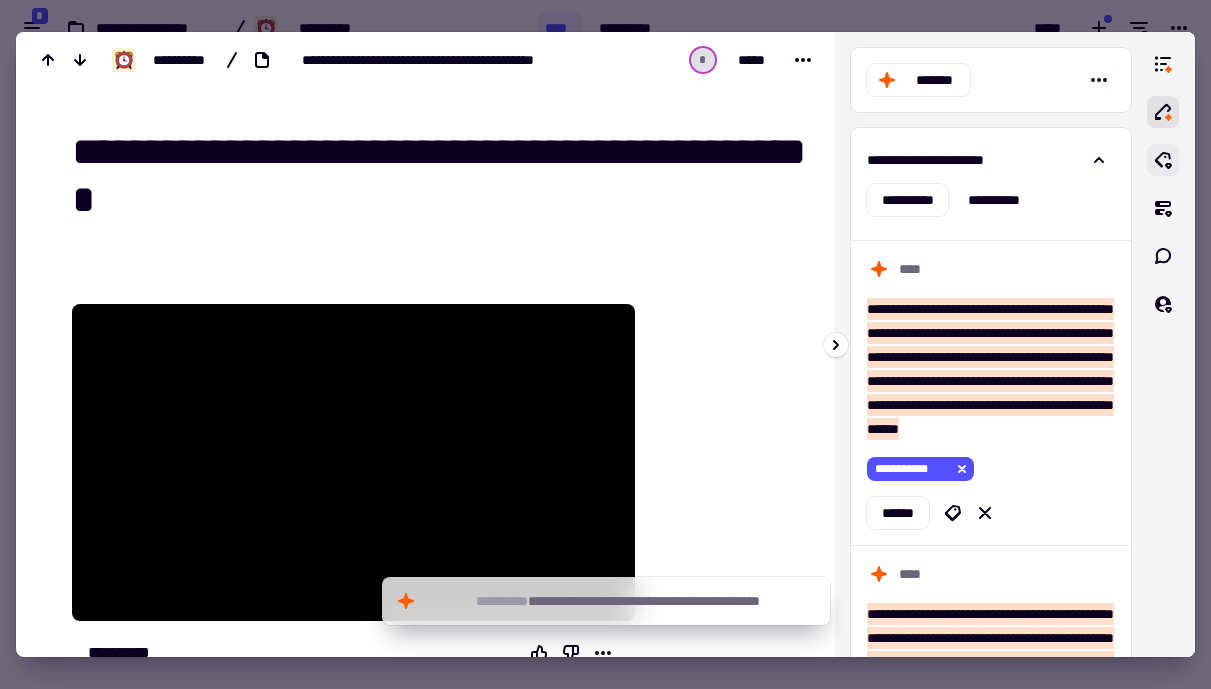 click 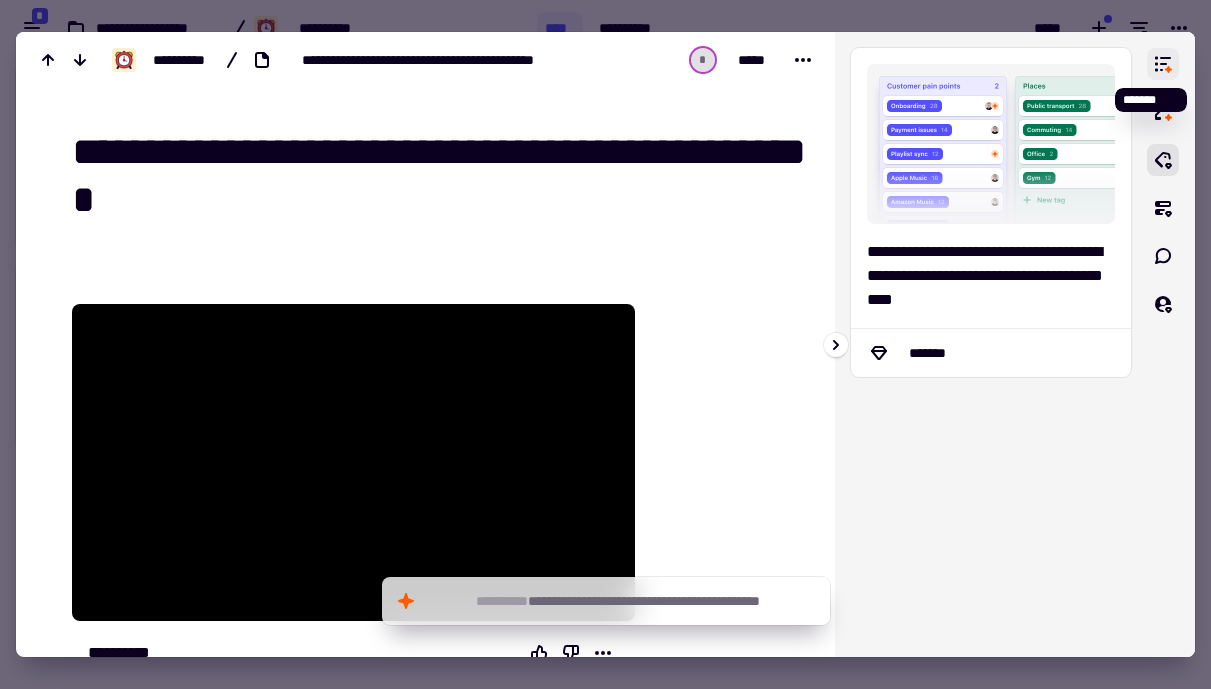 click 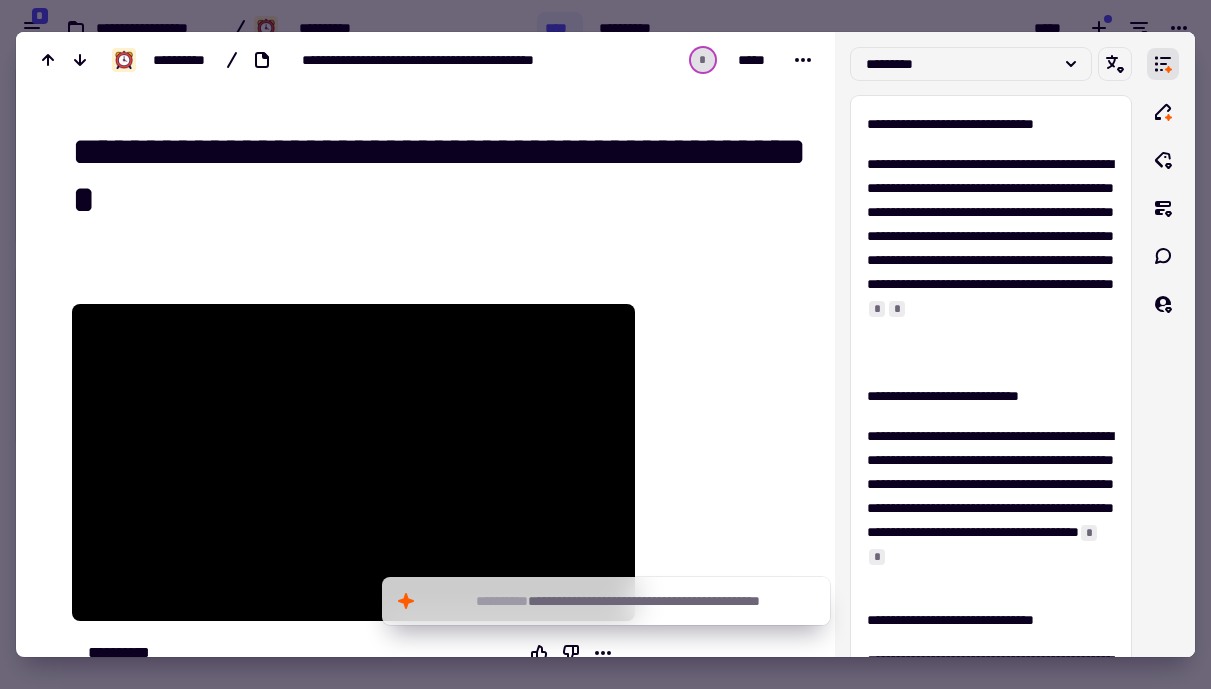 click at bounding box center [605, 344] 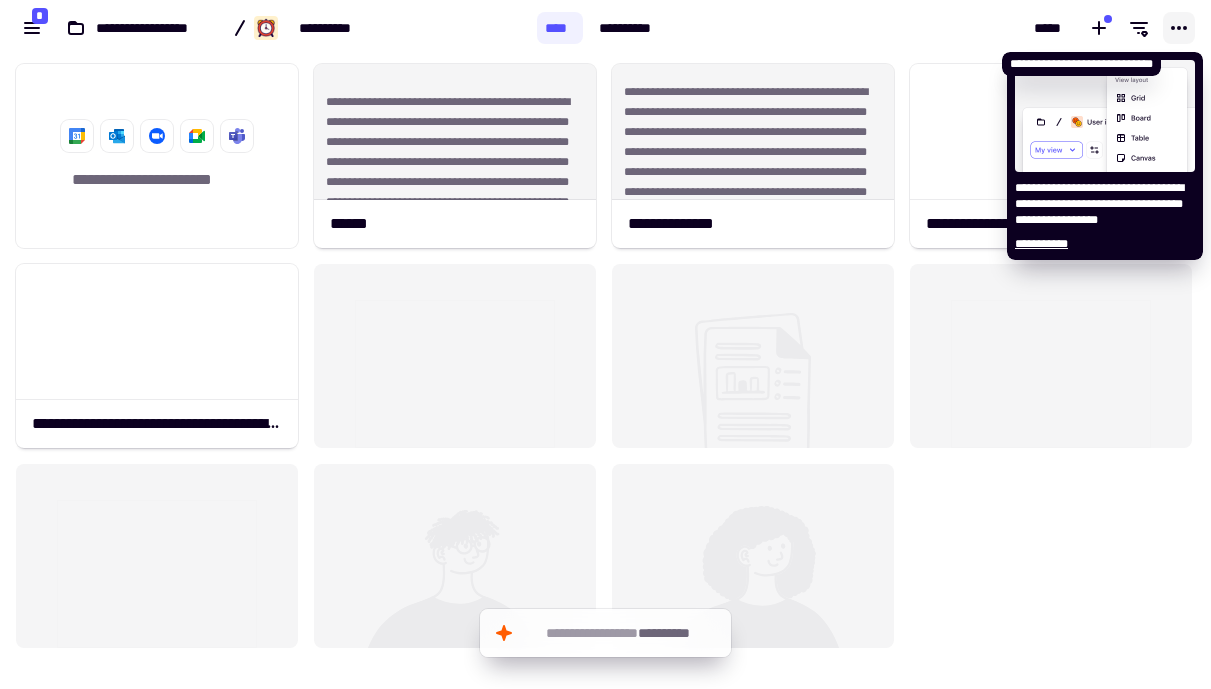 click 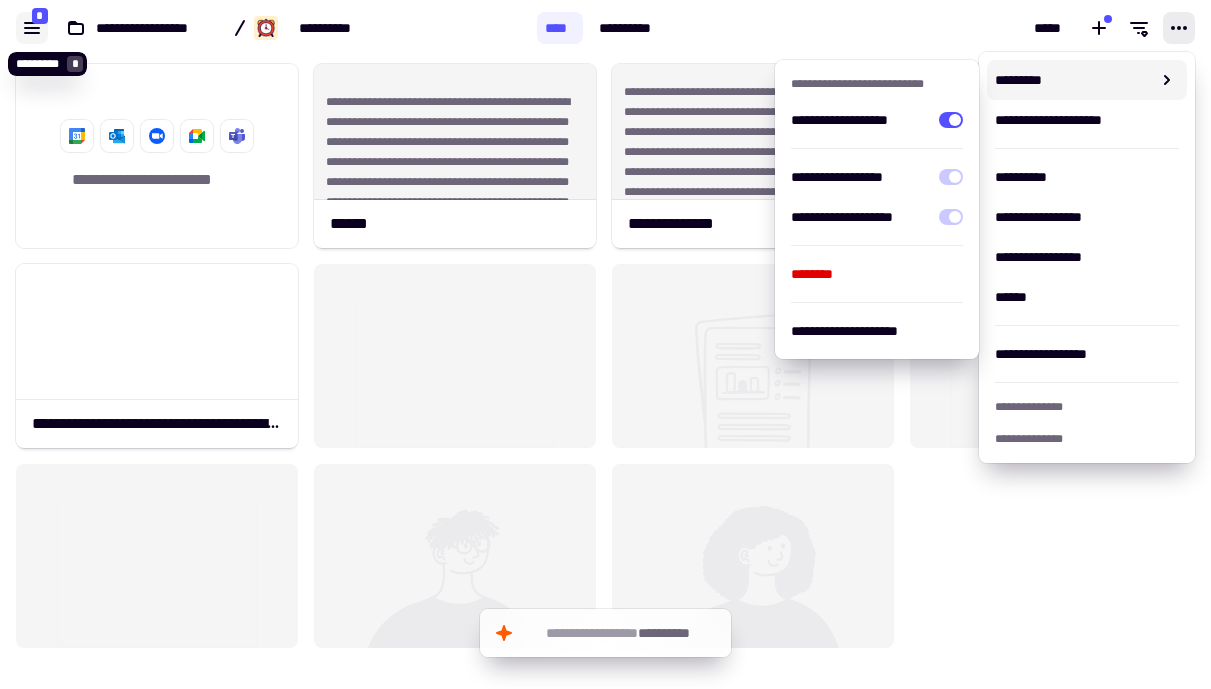 click 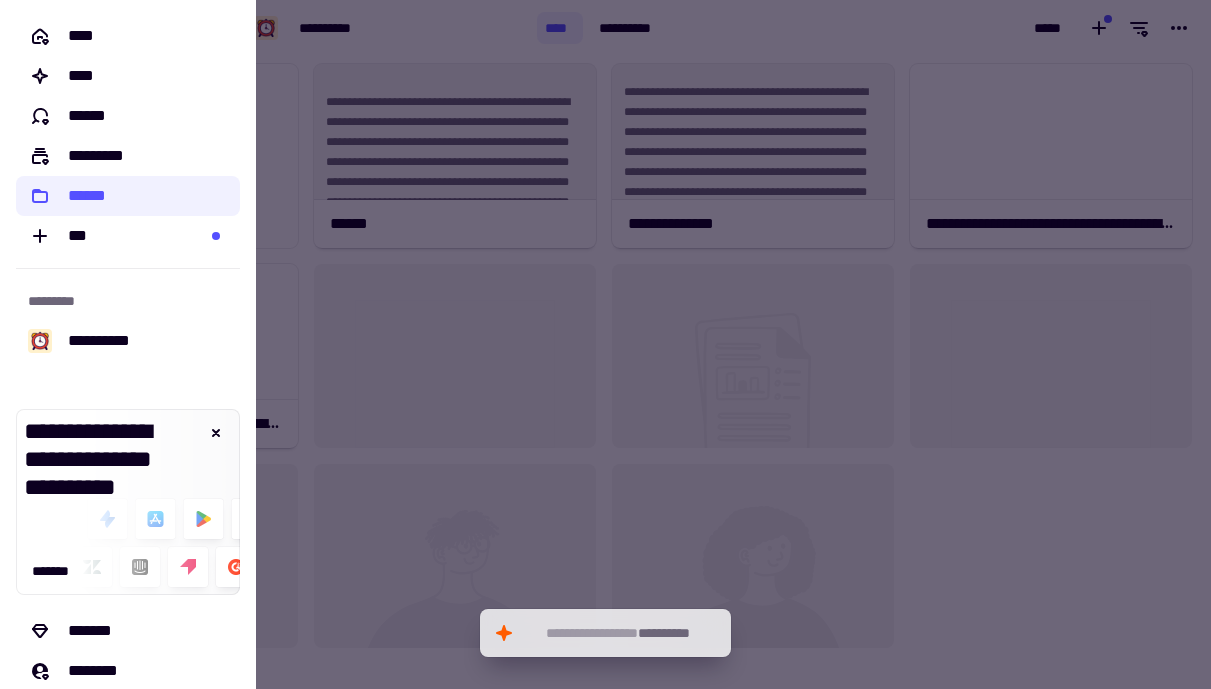 scroll, scrollTop: 138, scrollLeft: 0, axis: vertical 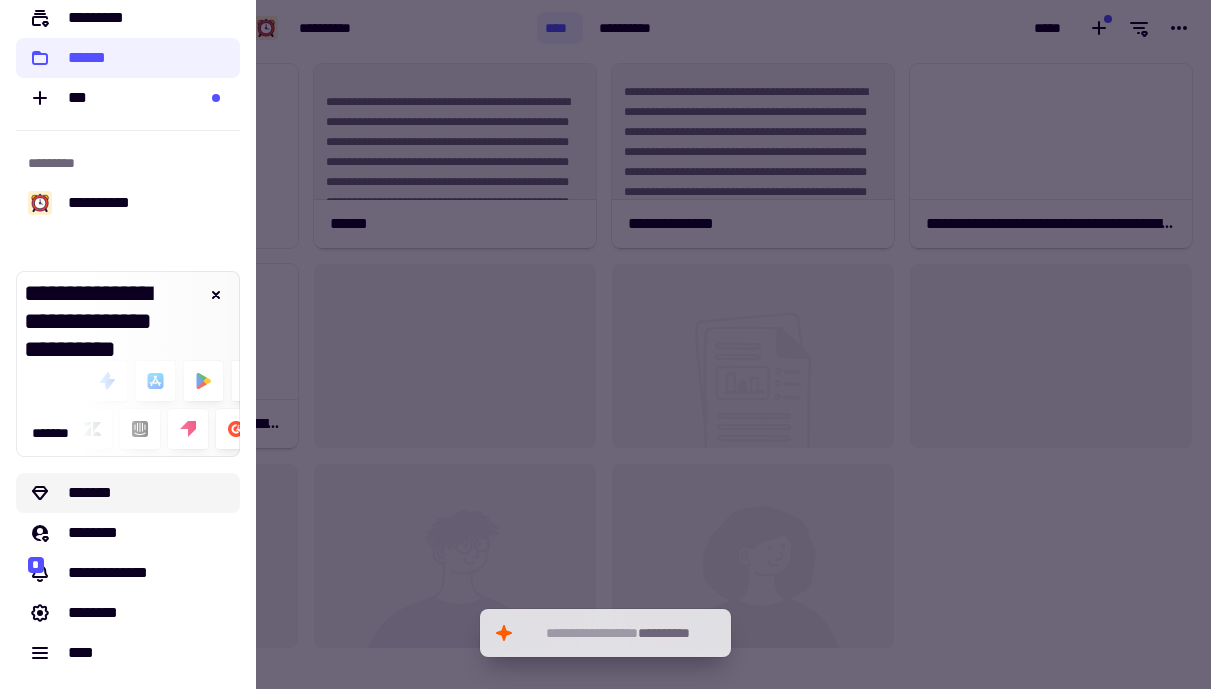click on "*******" 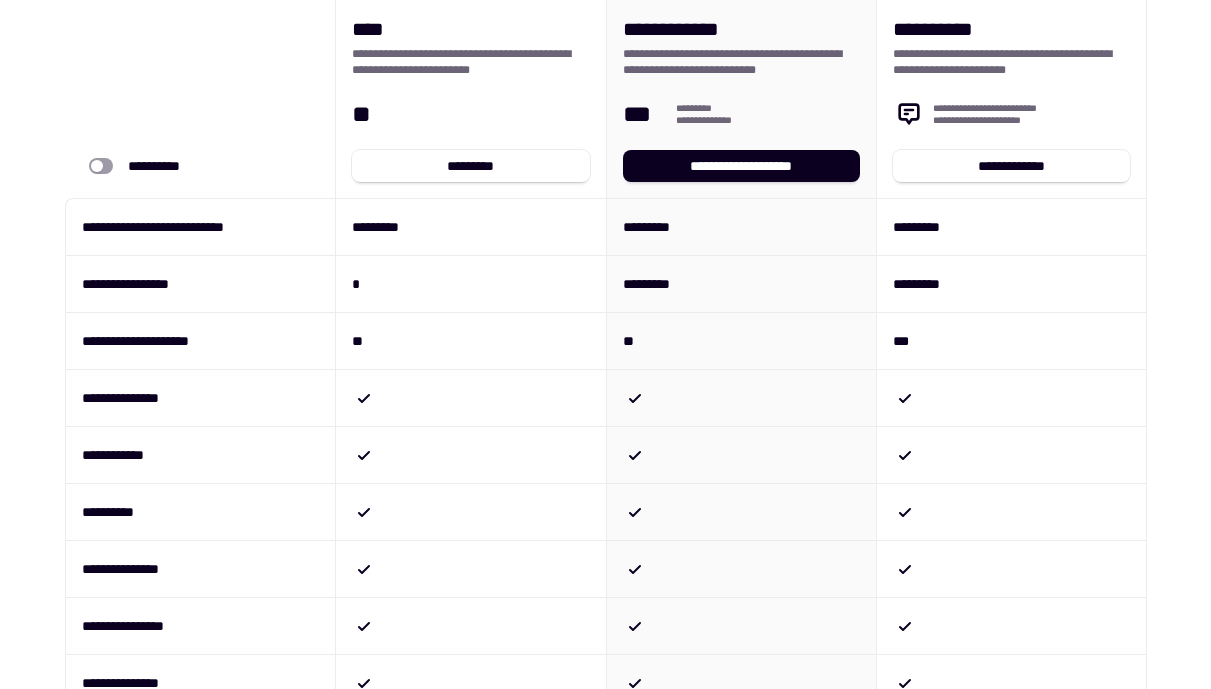 scroll, scrollTop: 0, scrollLeft: 0, axis: both 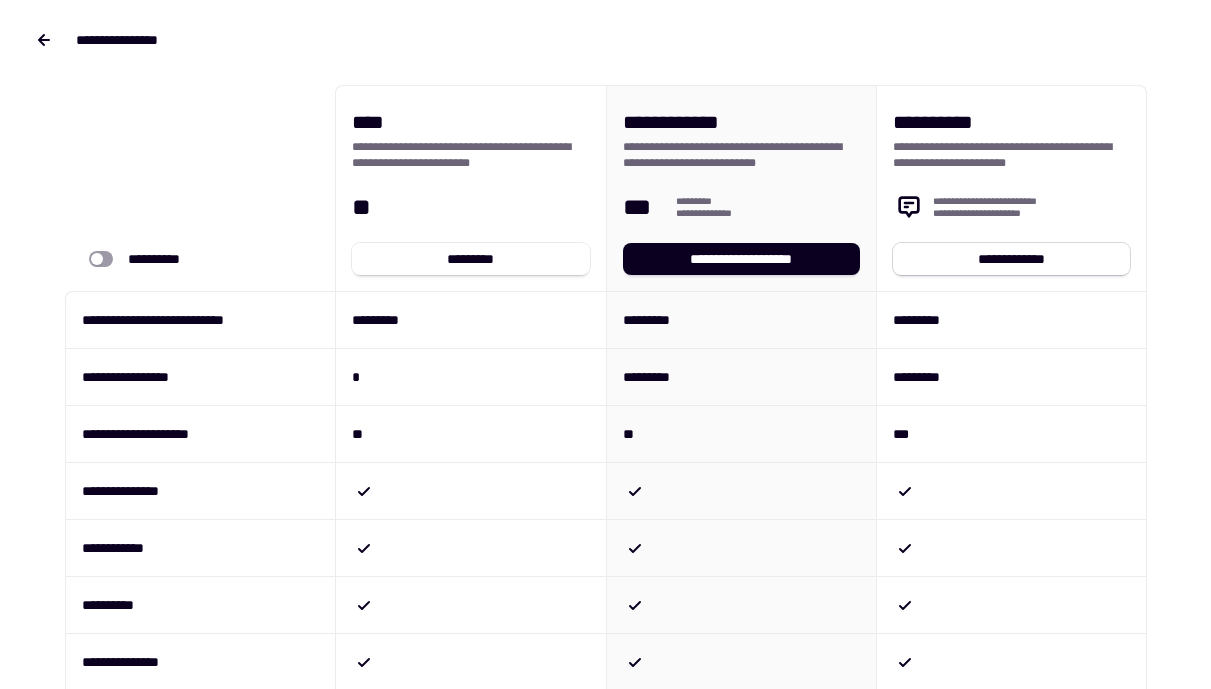 click on "**********" 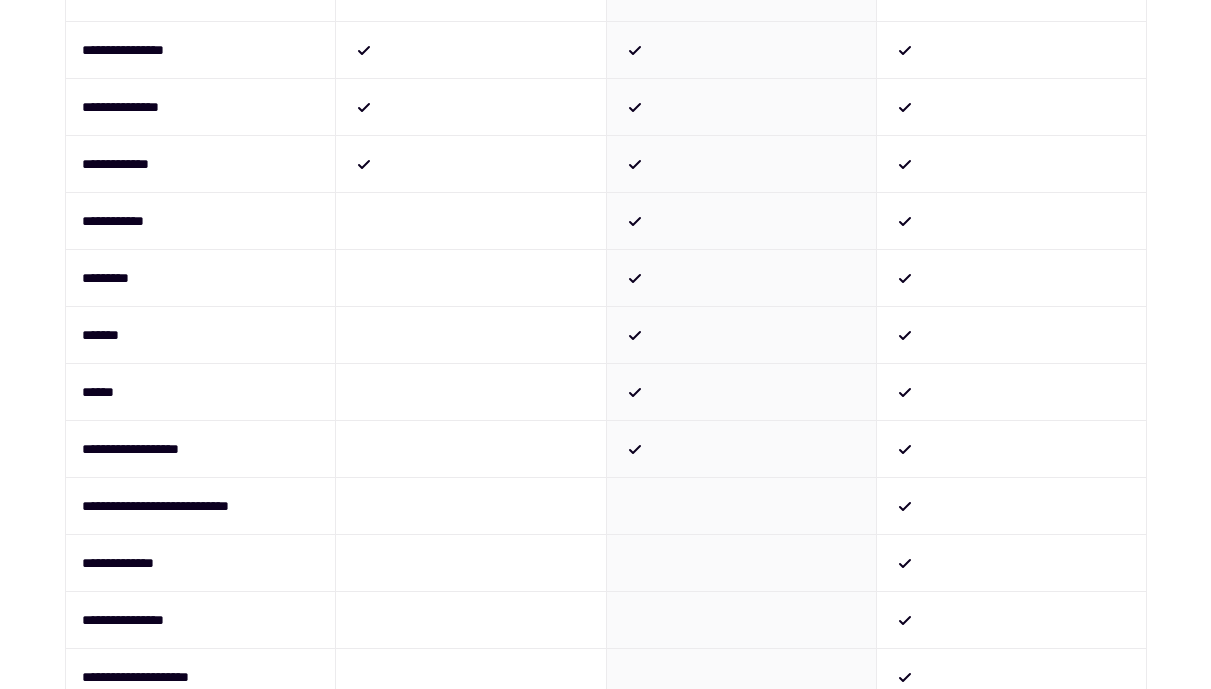 scroll, scrollTop: 0, scrollLeft: 0, axis: both 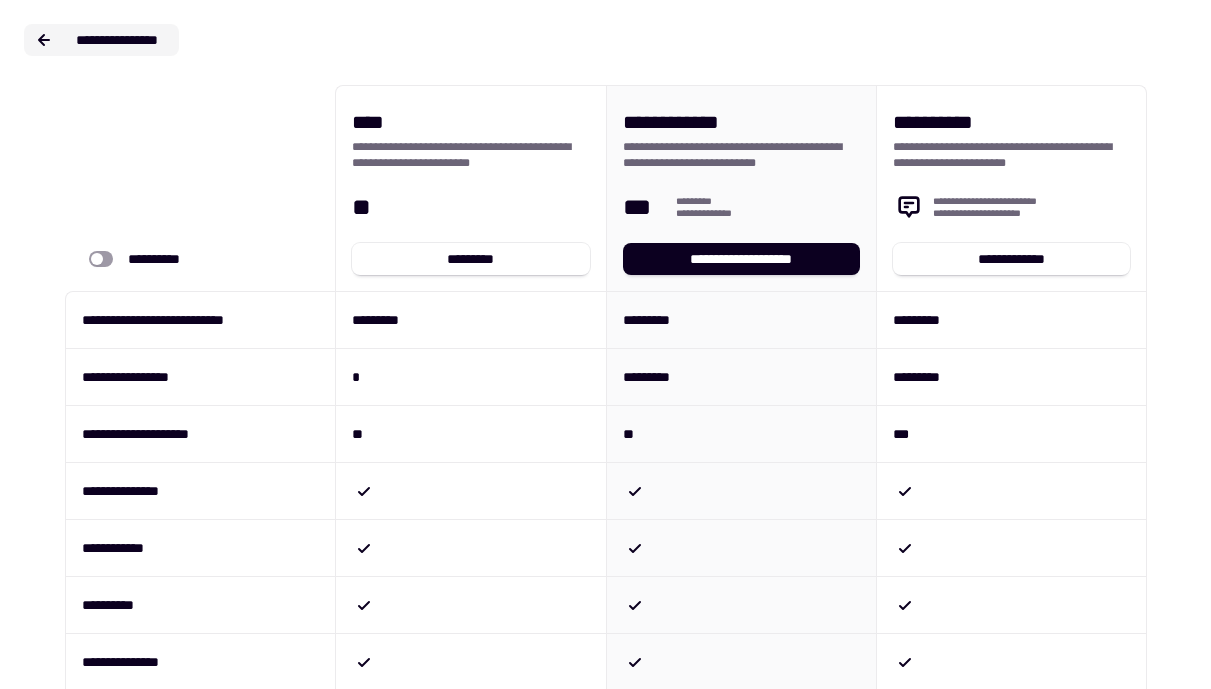 click on "**********" 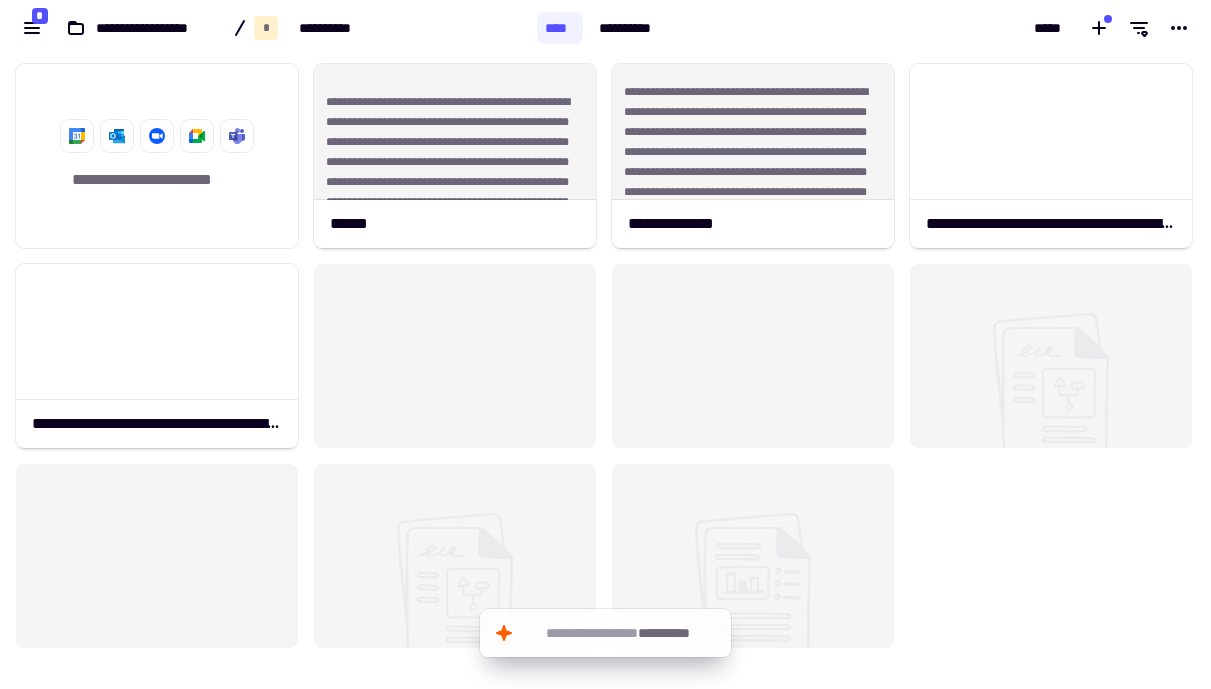 scroll, scrollTop: 1, scrollLeft: 1, axis: both 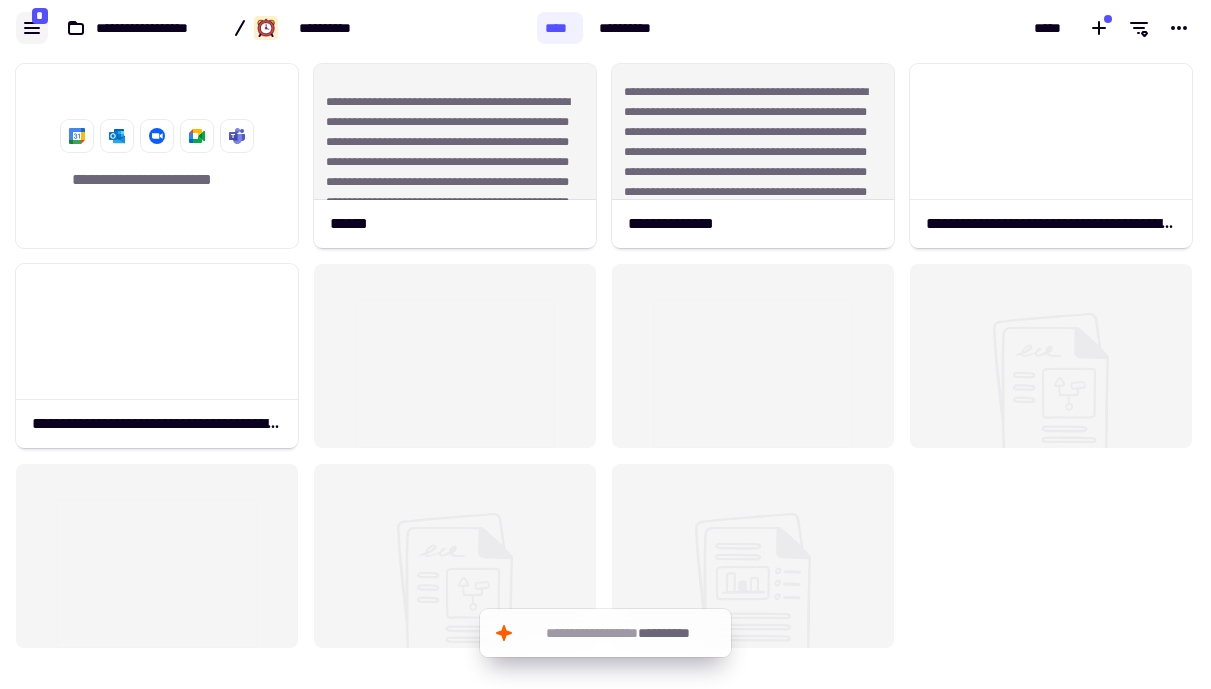 click 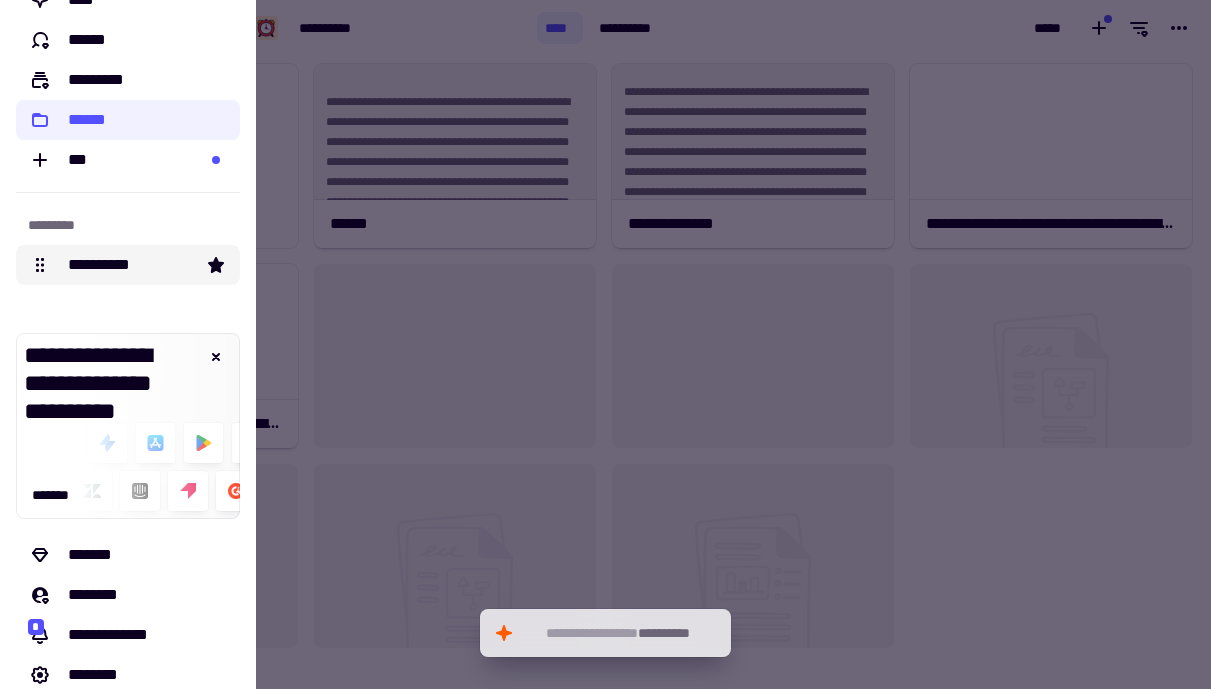 scroll, scrollTop: 138, scrollLeft: 0, axis: vertical 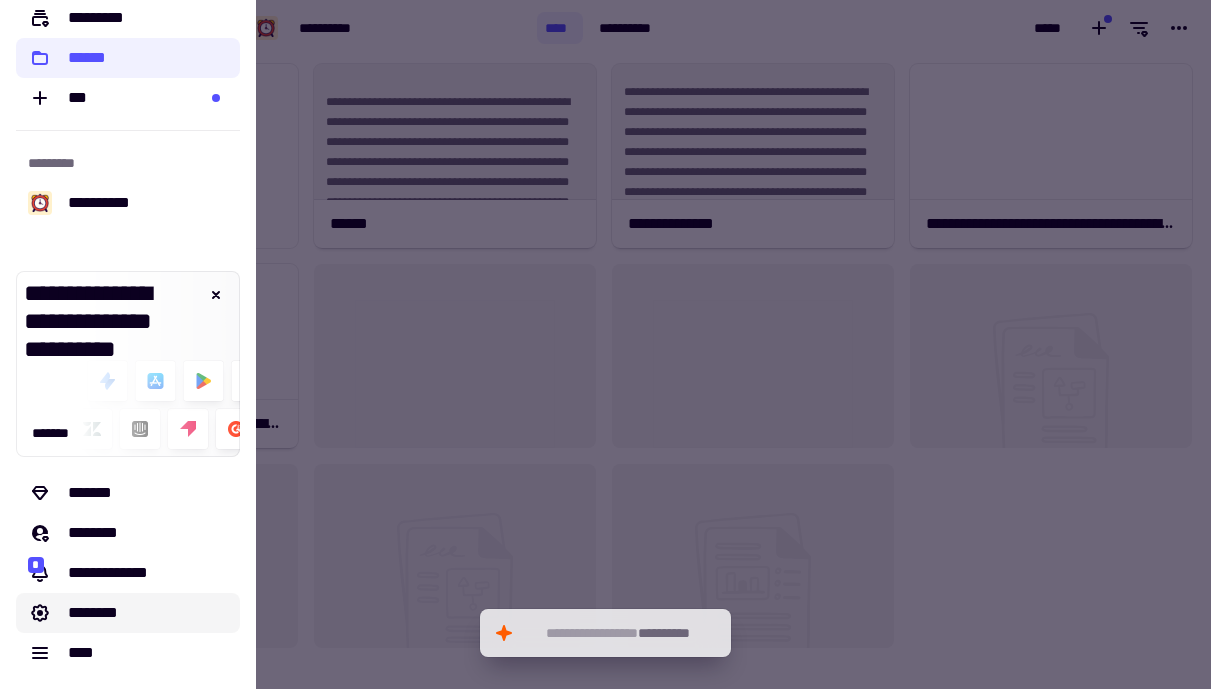 click on "********" 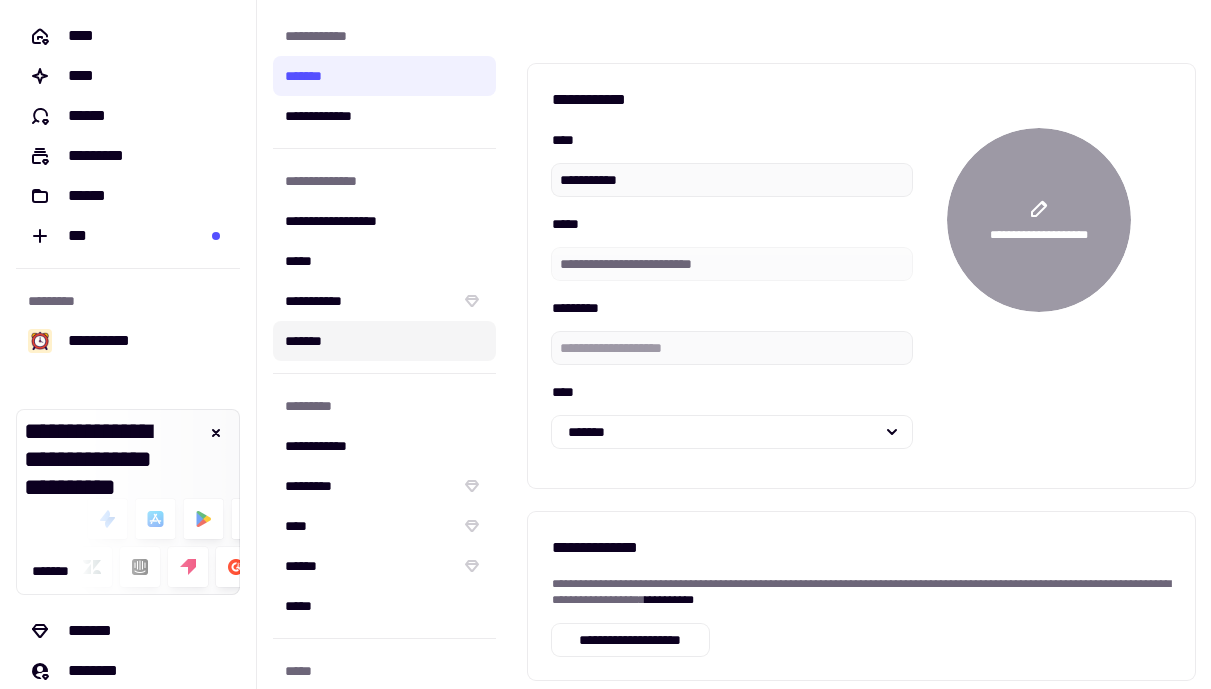 click on "*******" 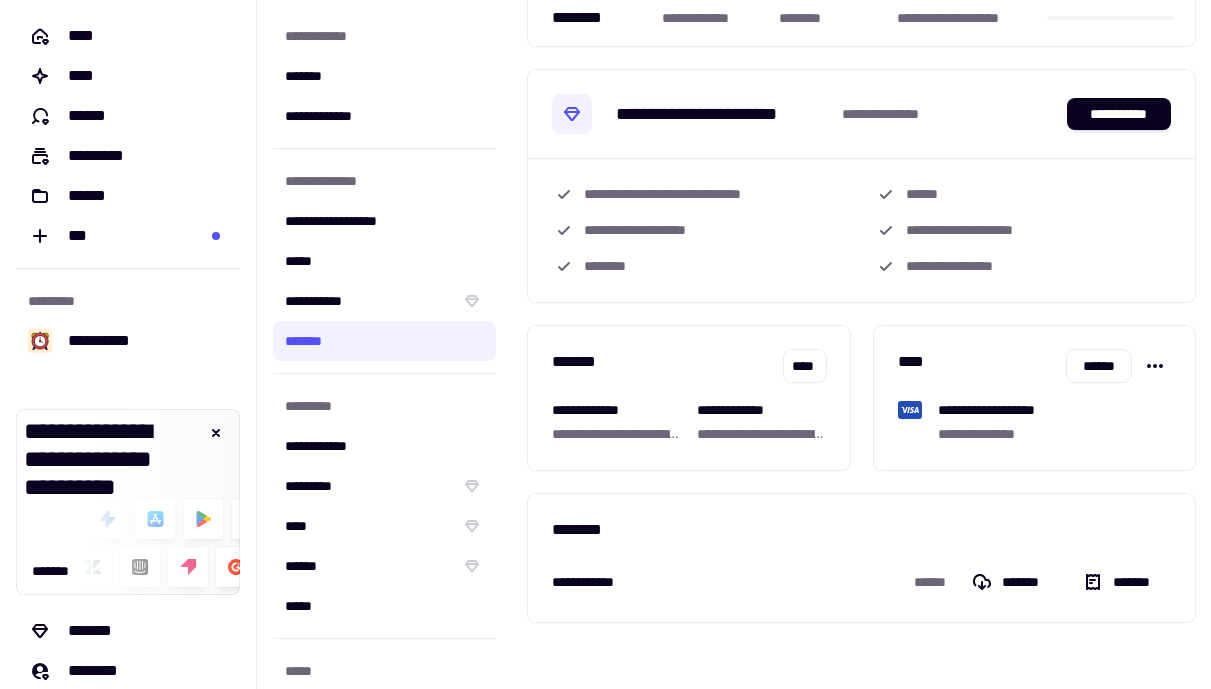 scroll, scrollTop: 219, scrollLeft: 0, axis: vertical 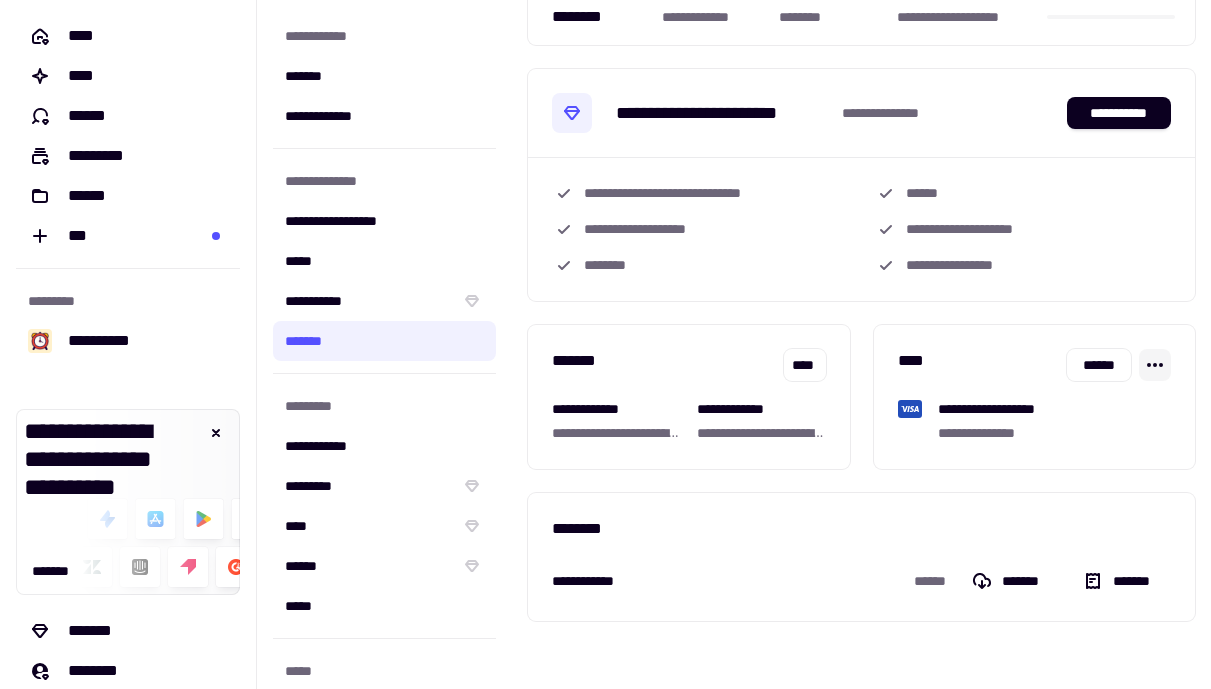 click 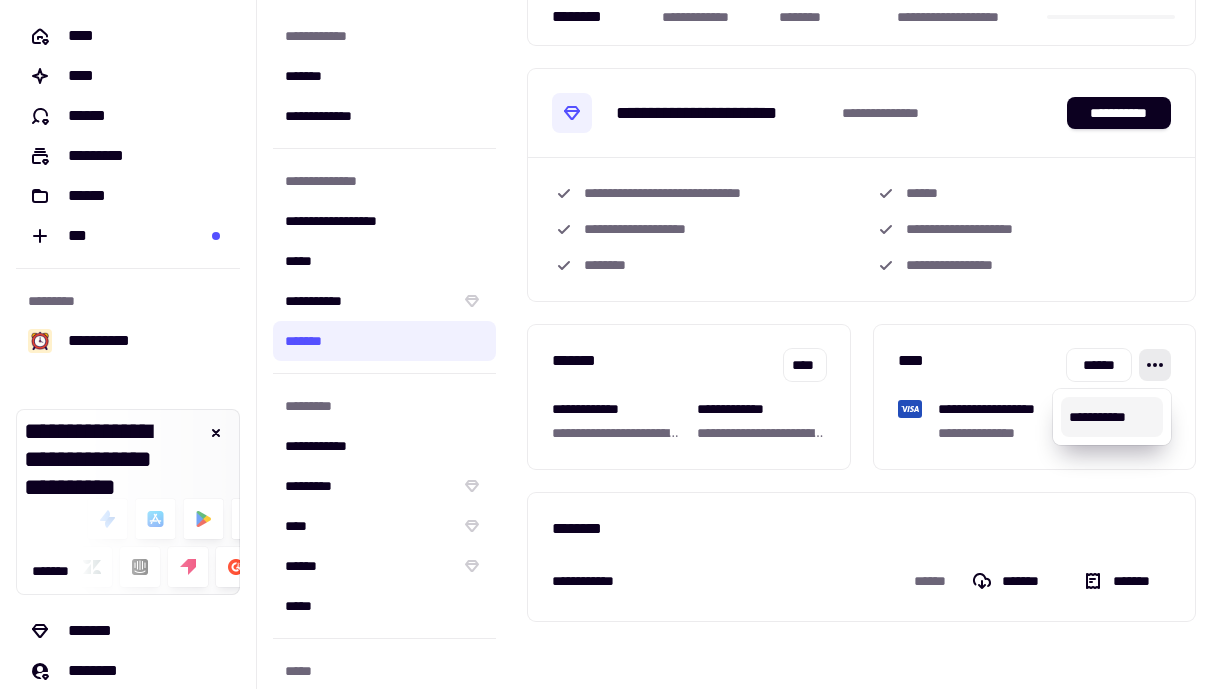 click on "**********" at bounding box center (1112, 417) 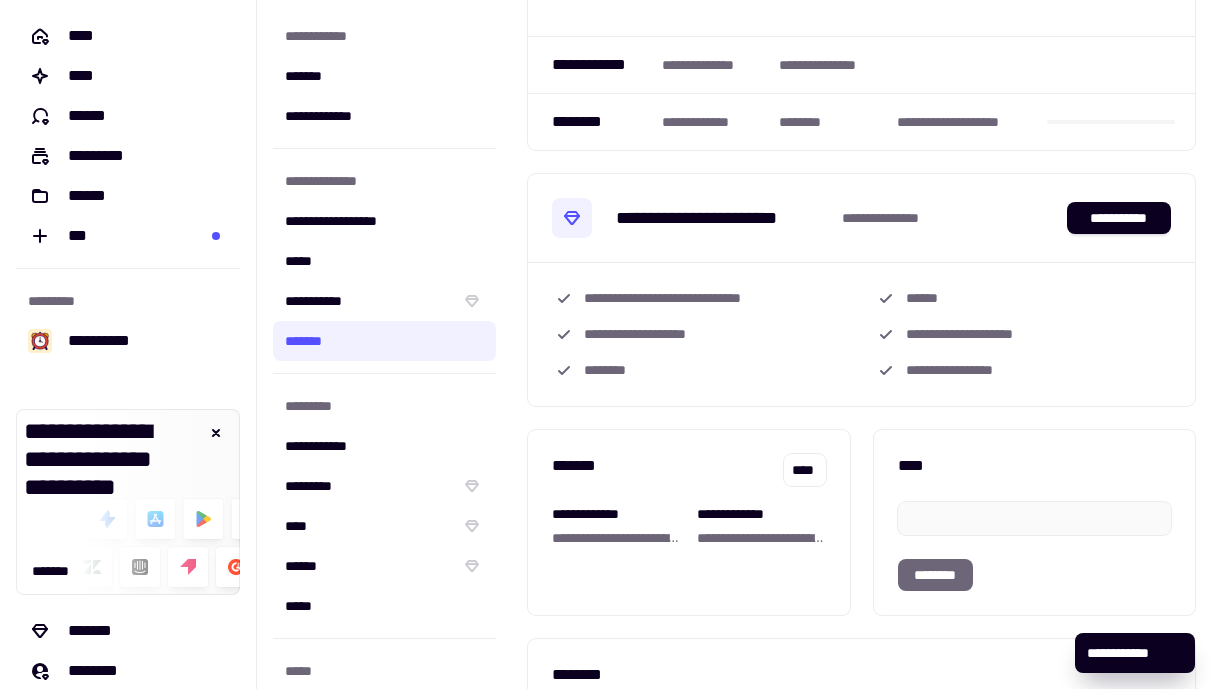 scroll, scrollTop: 109, scrollLeft: 0, axis: vertical 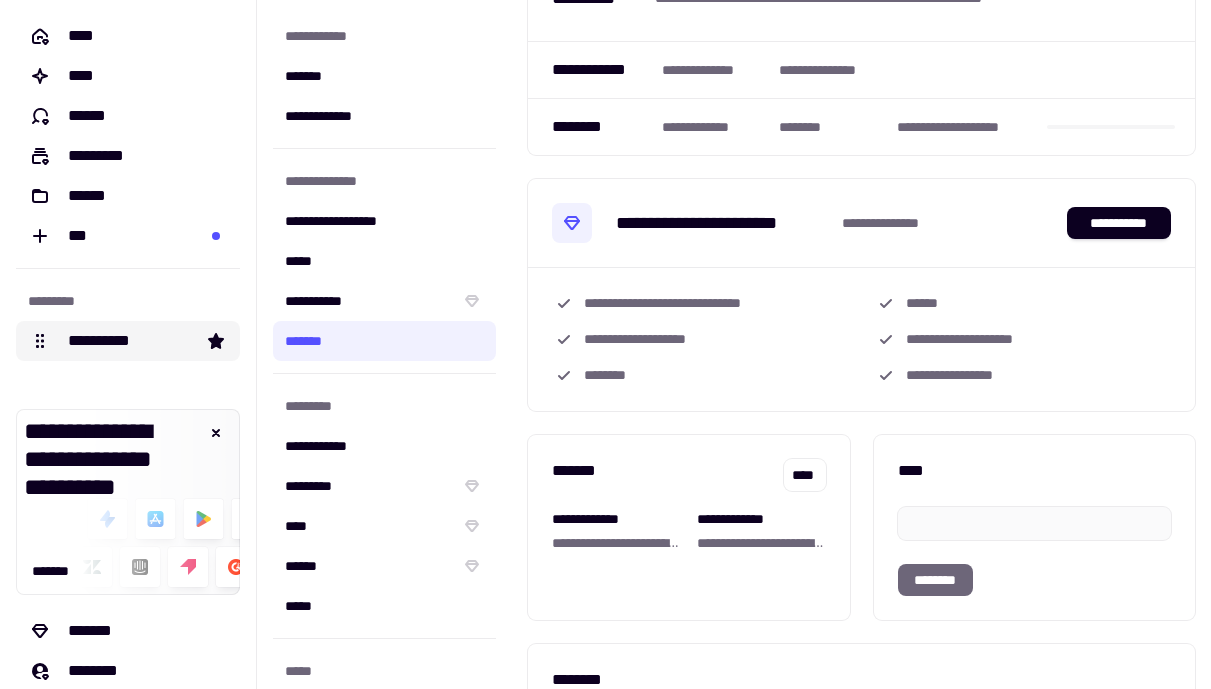 click on "**********" 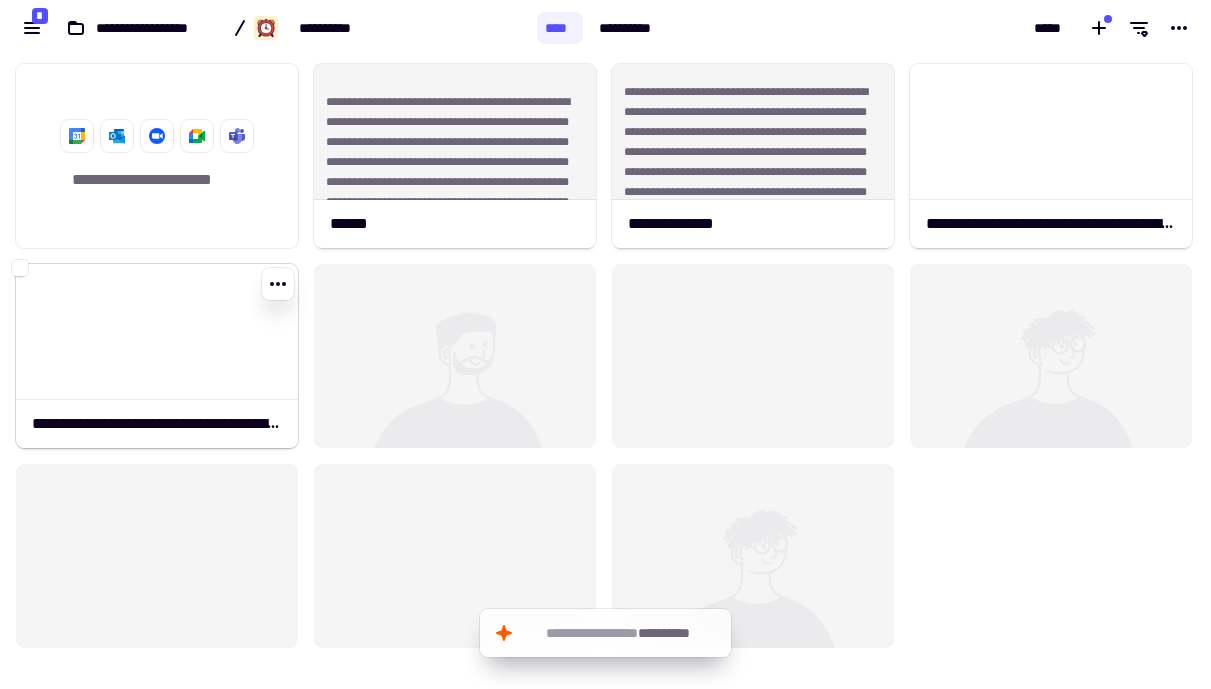 scroll, scrollTop: 1, scrollLeft: 1, axis: both 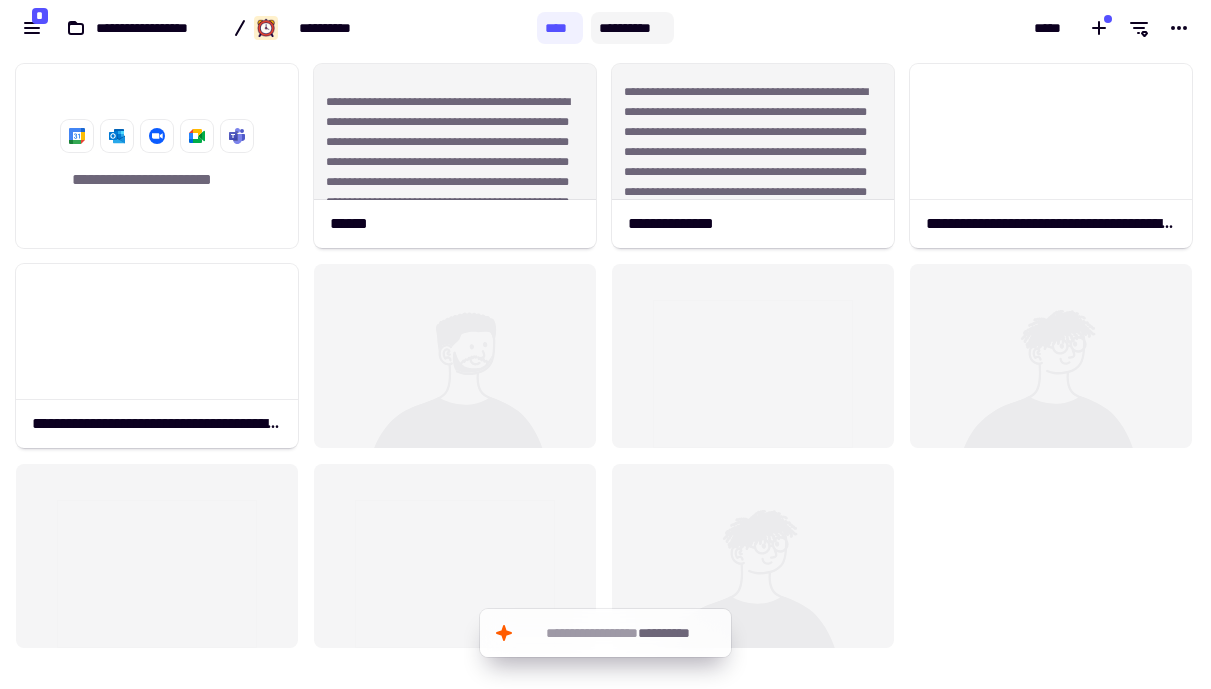 click on "**********" 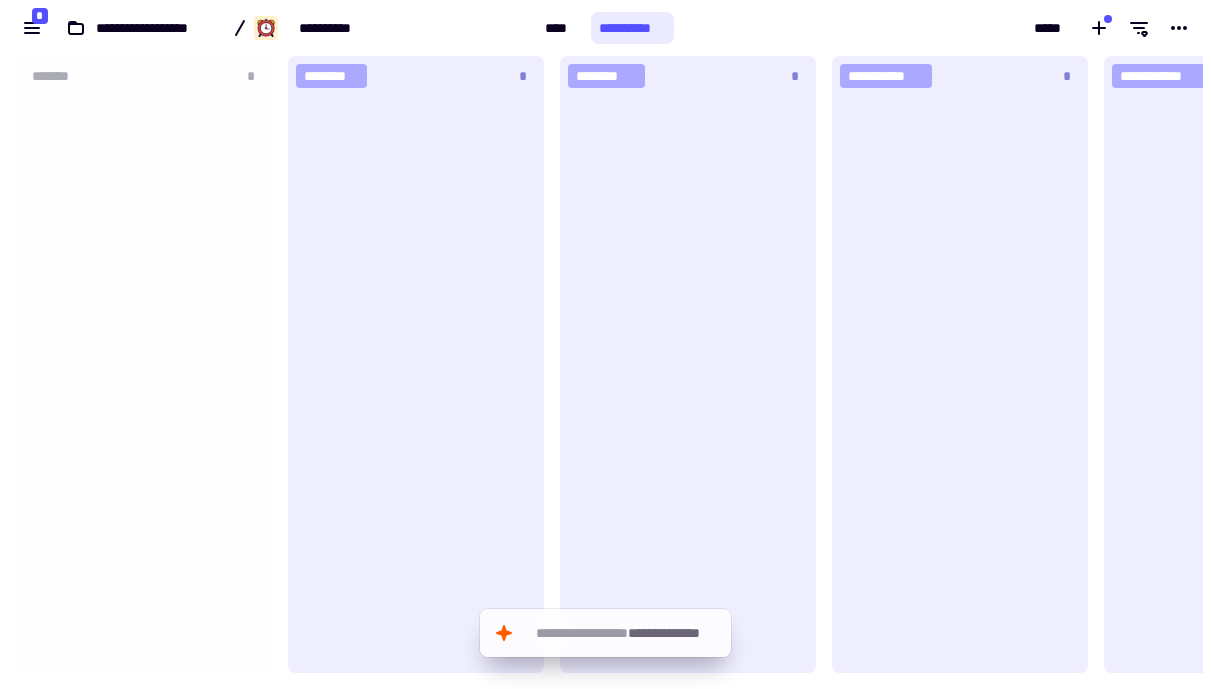 scroll, scrollTop: 1, scrollLeft: 1, axis: both 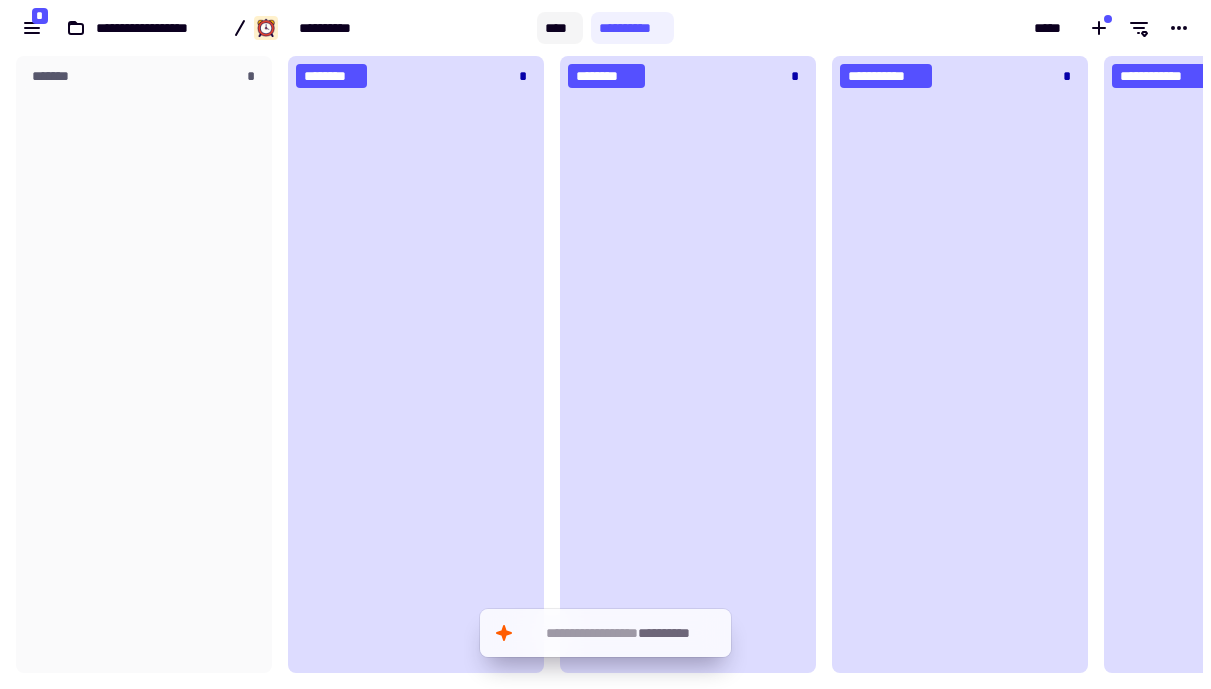 click on "****" 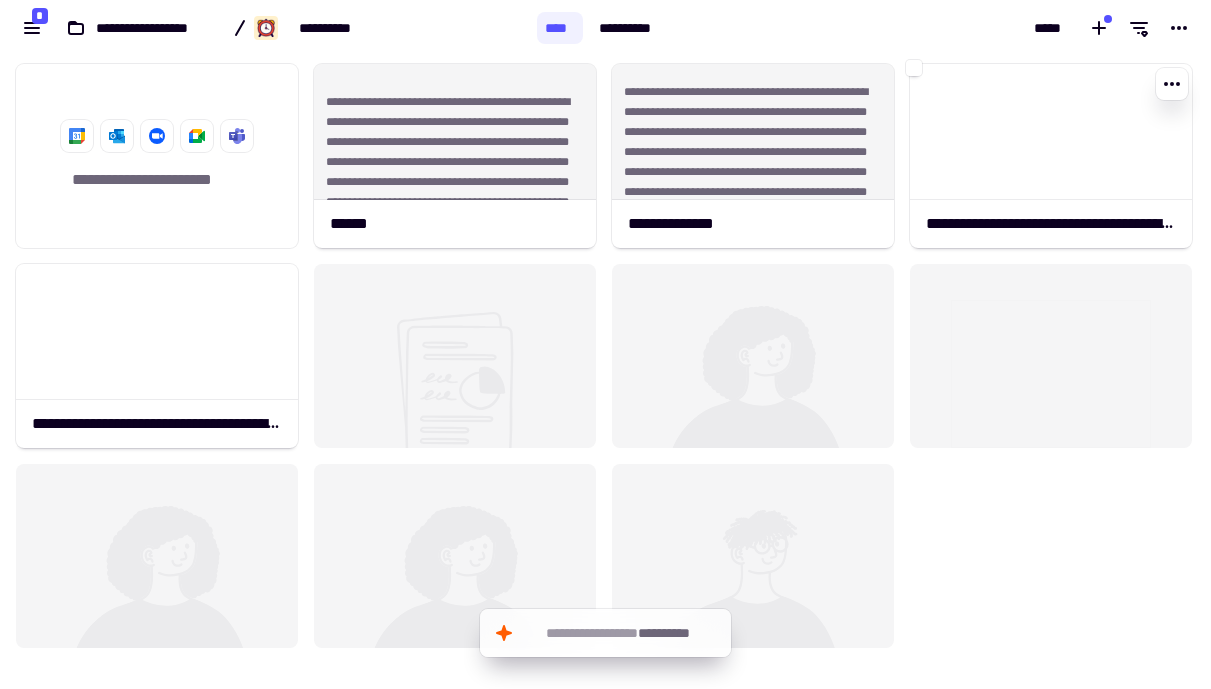 click 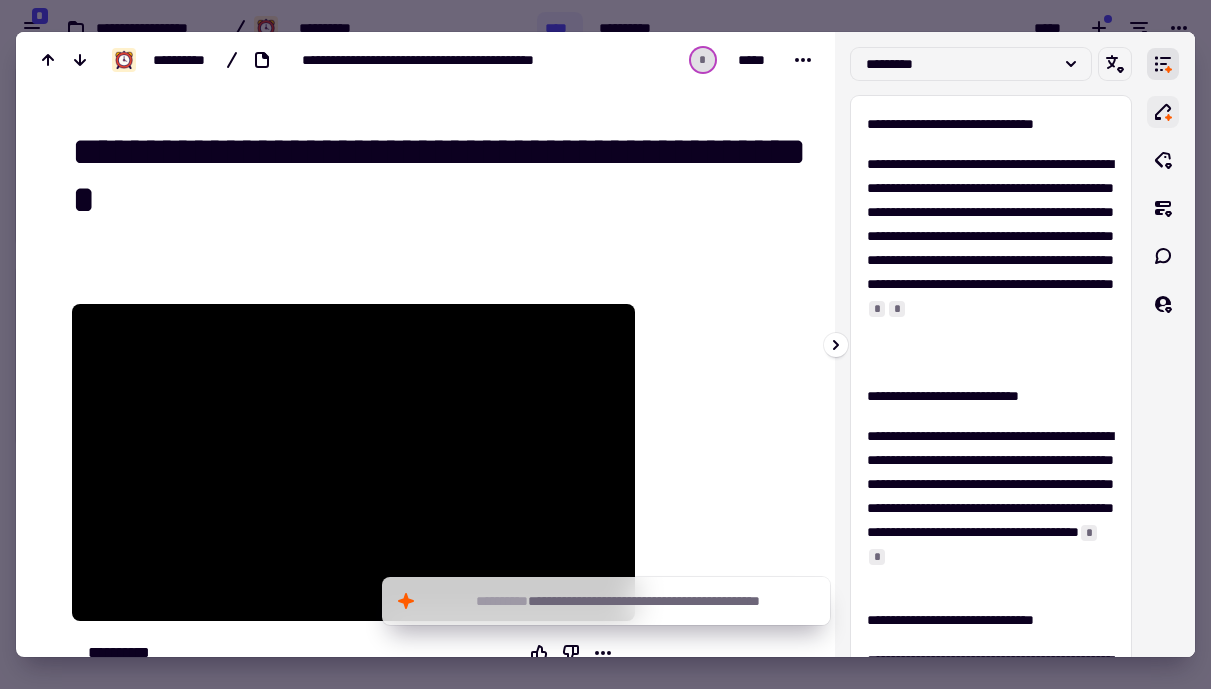 click 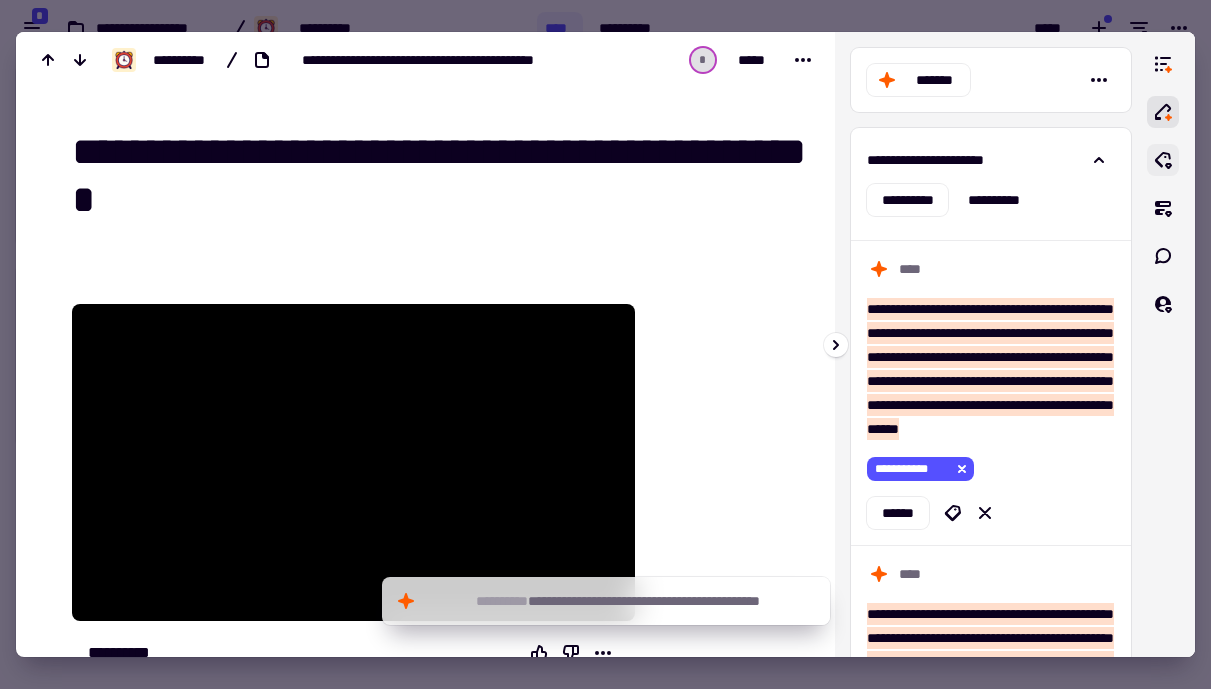 click 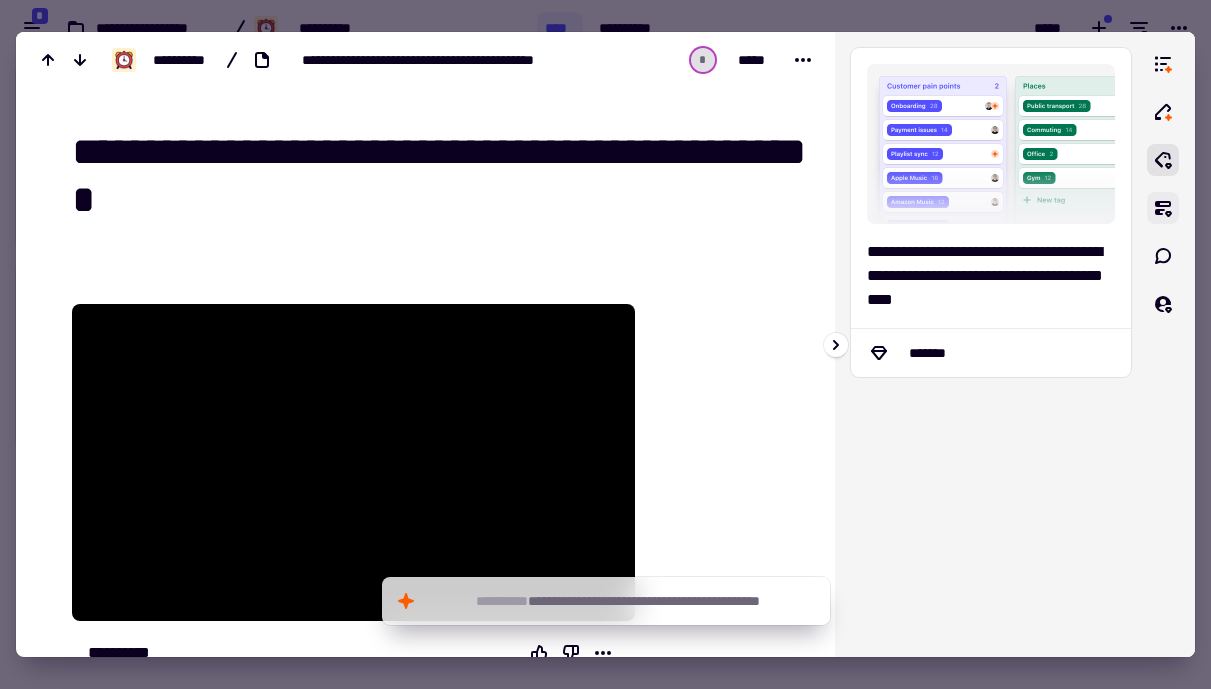 click 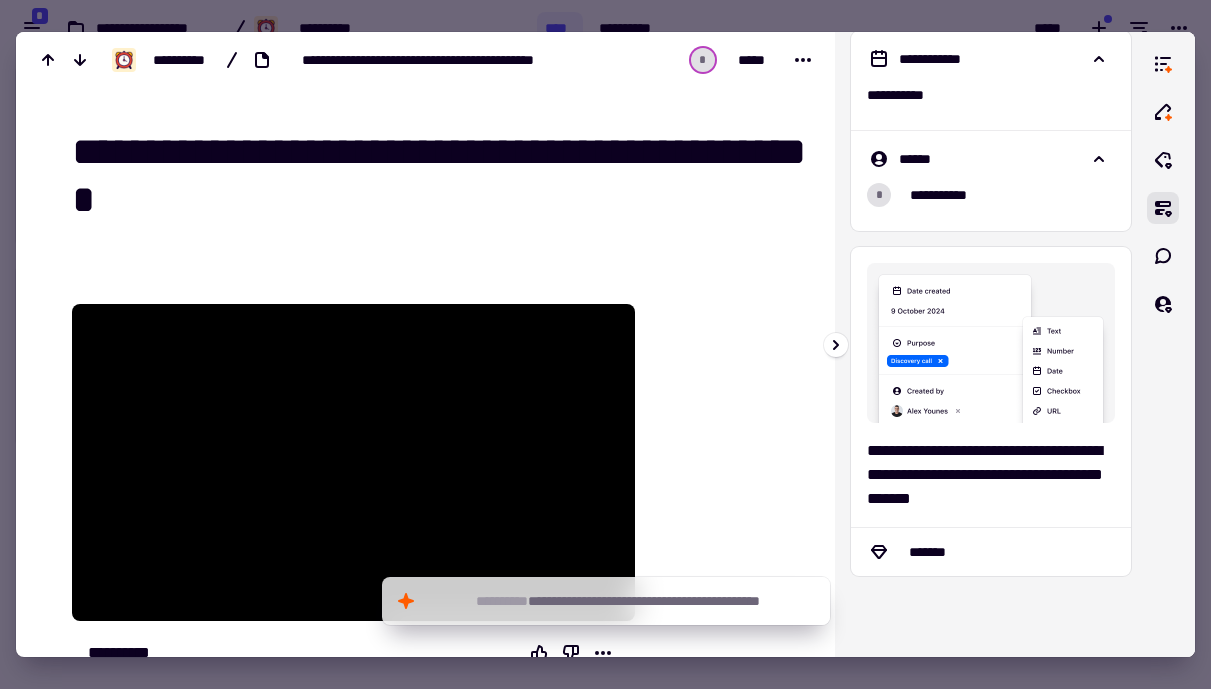 scroll, scrollTop: 30, scrollLeft: 0, axis: vertical 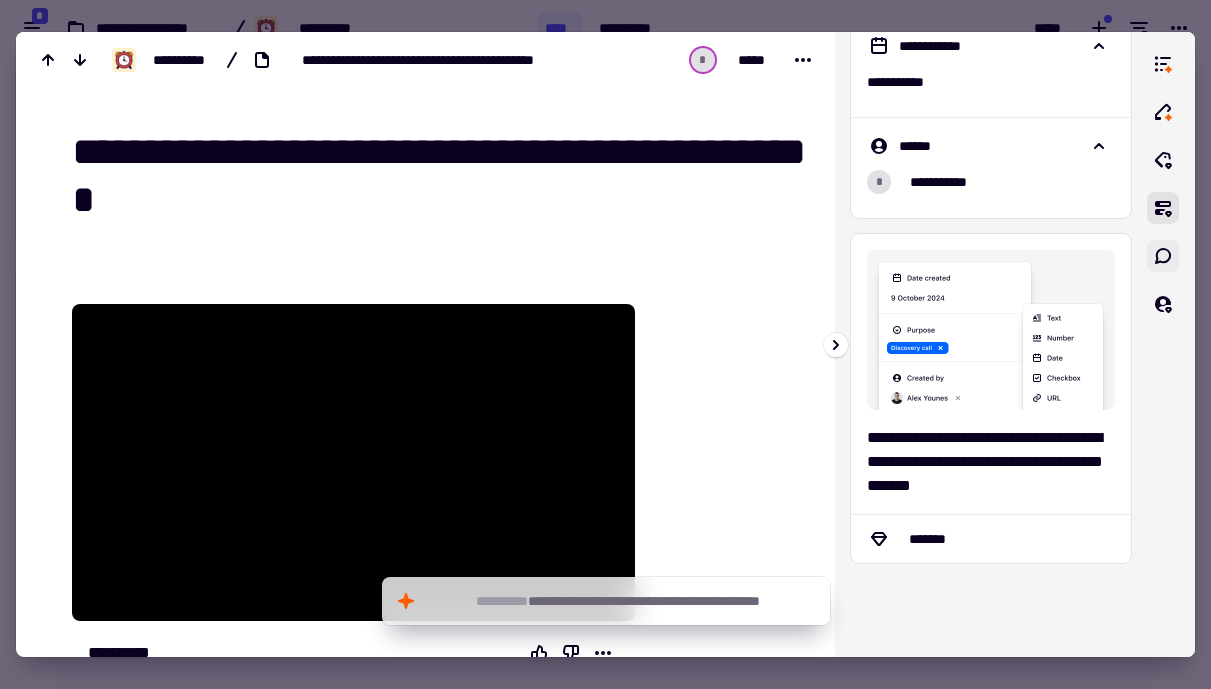 click 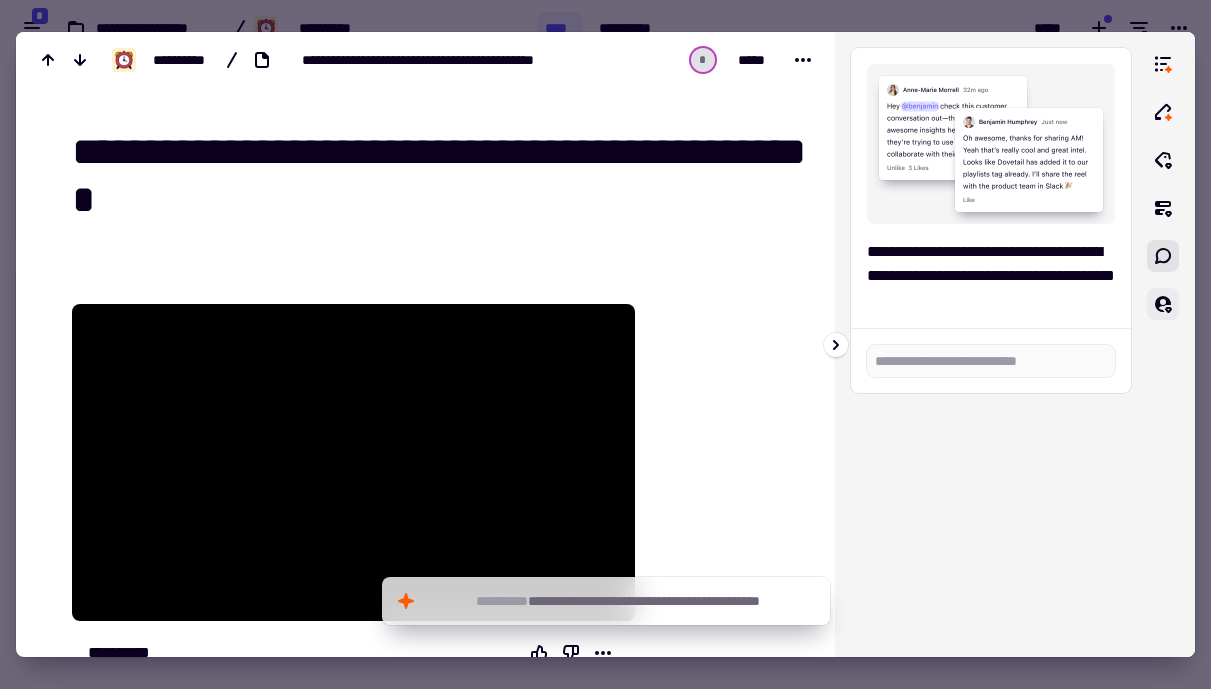click 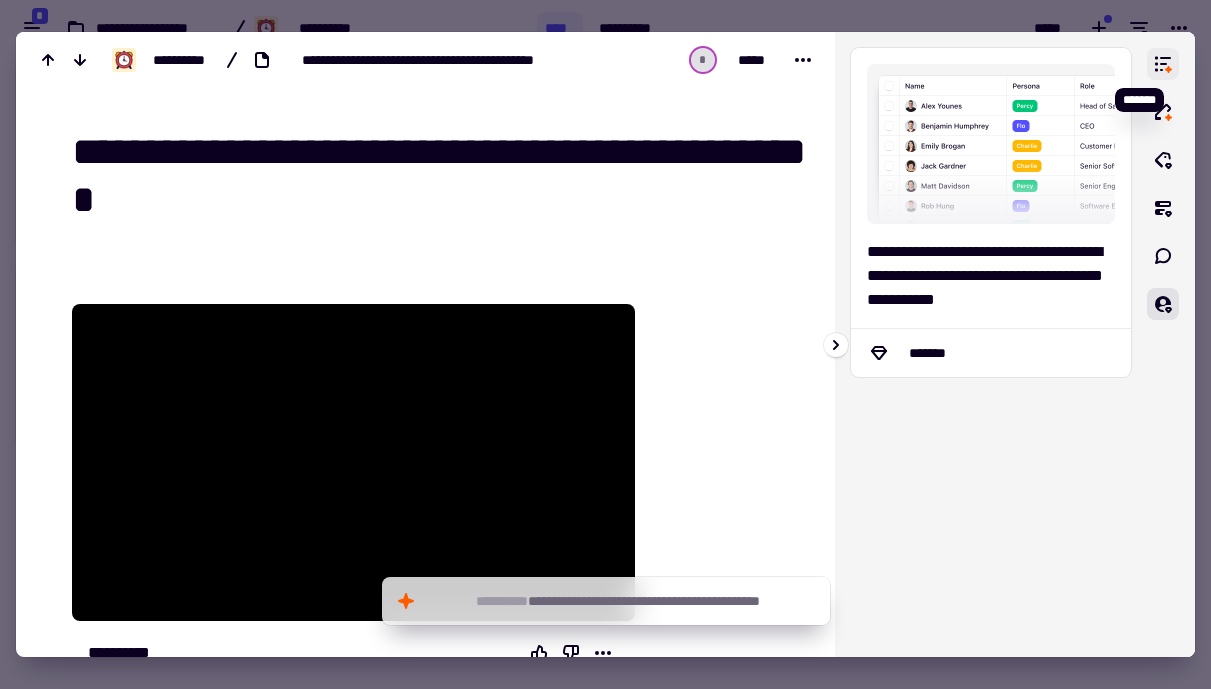 click 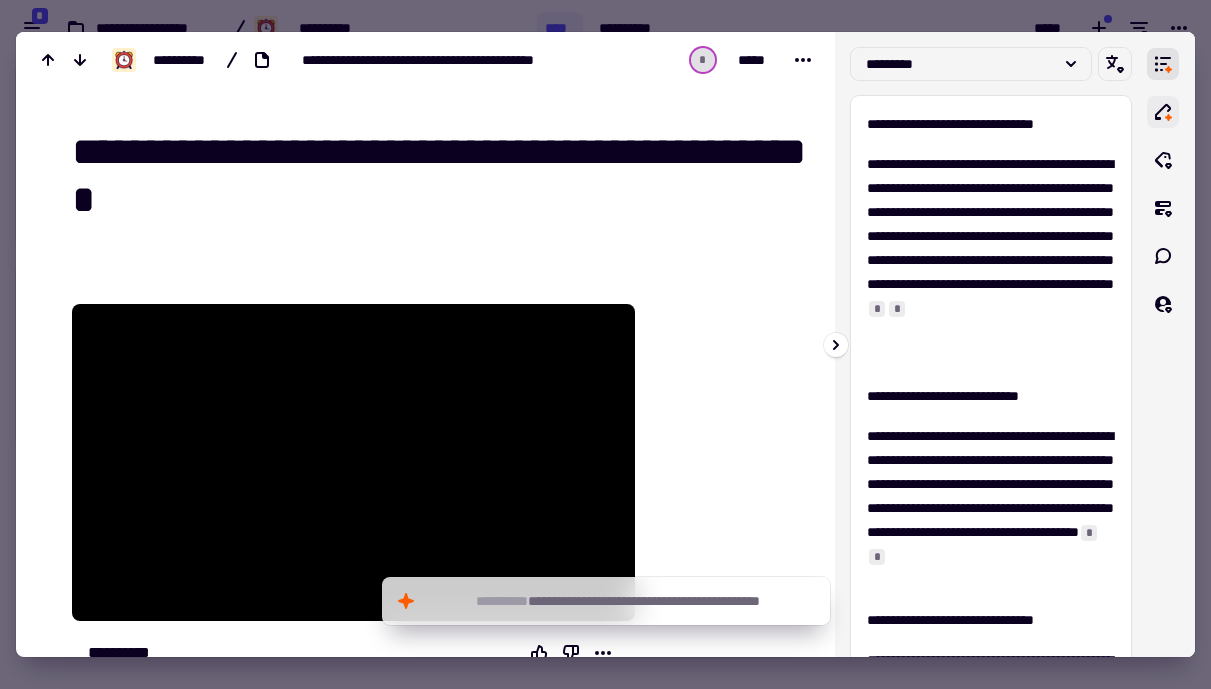 click 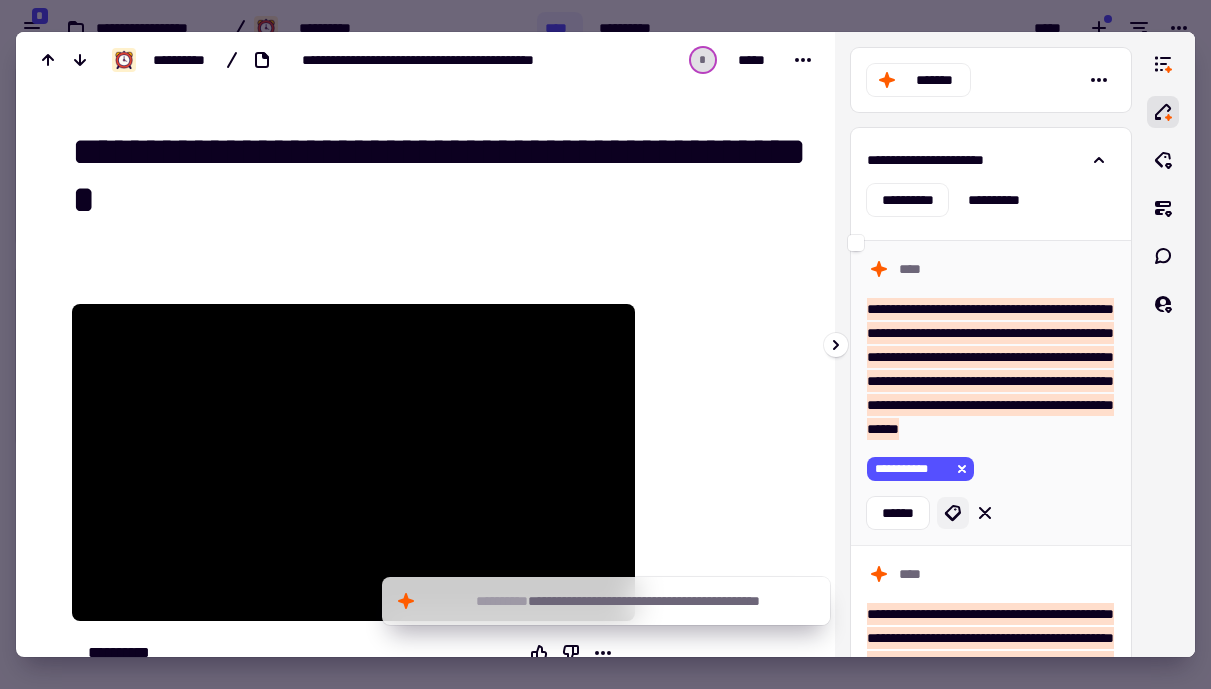 click 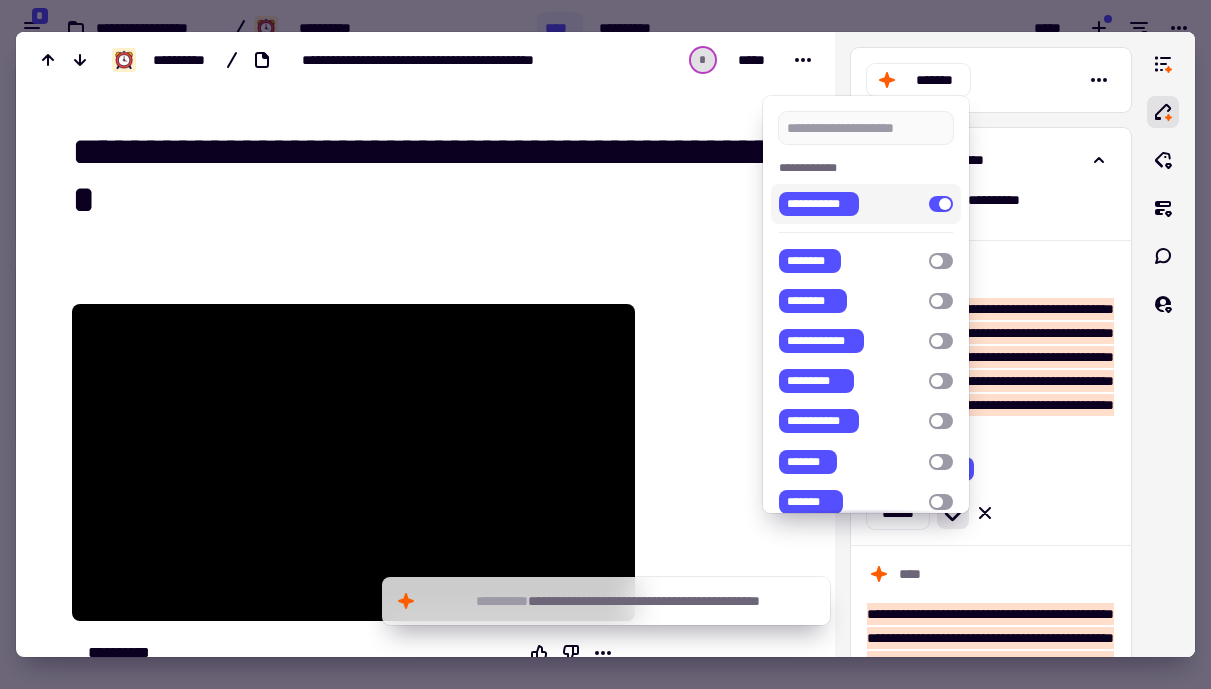 click at bounding box center (941, 204) 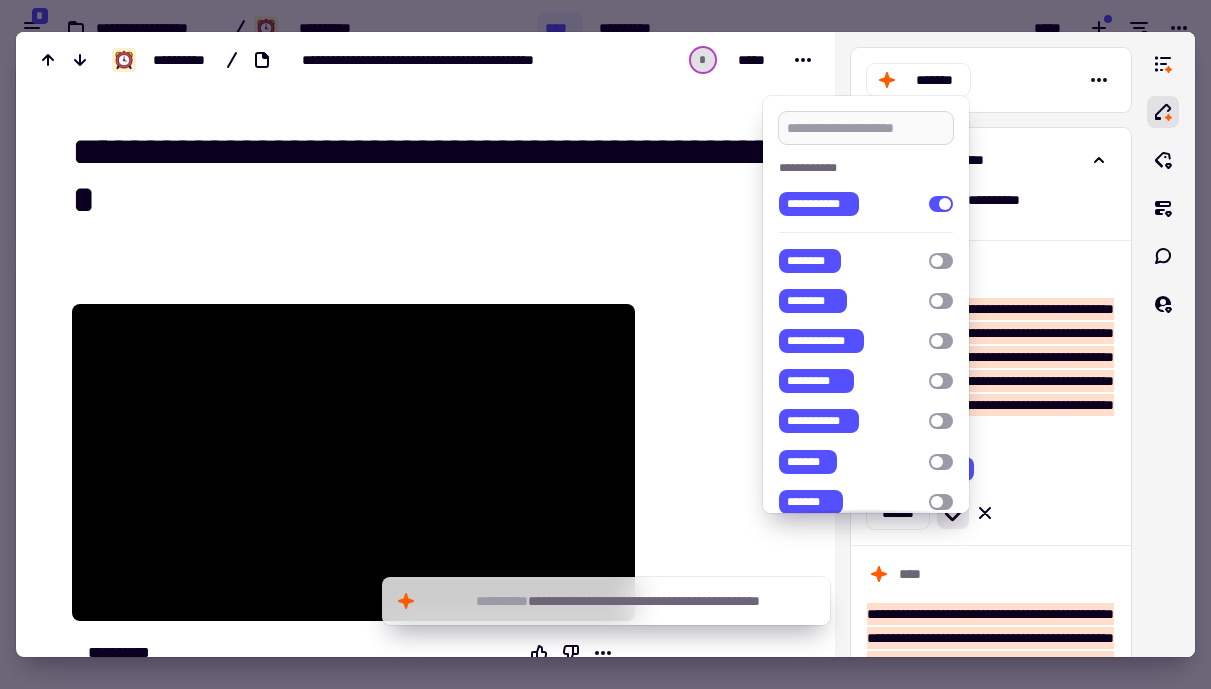 click at bounding box center [866, 128] 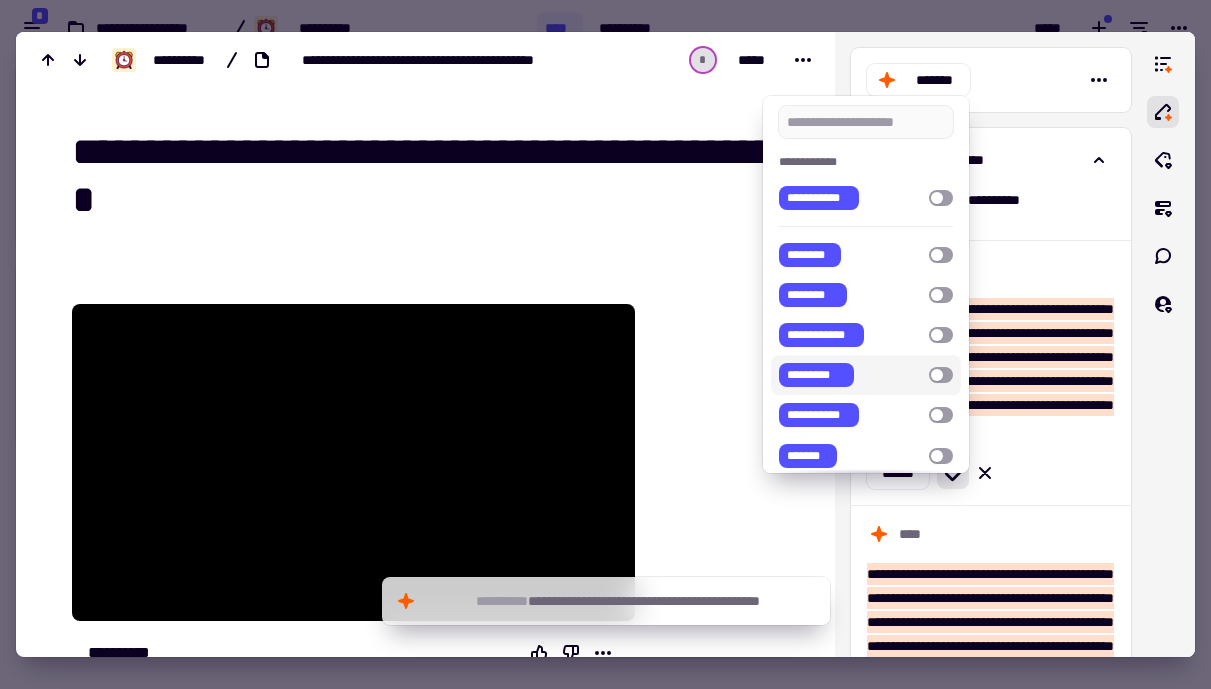scroll, scrollTop: 0, scrollLeft: 0, axis: both 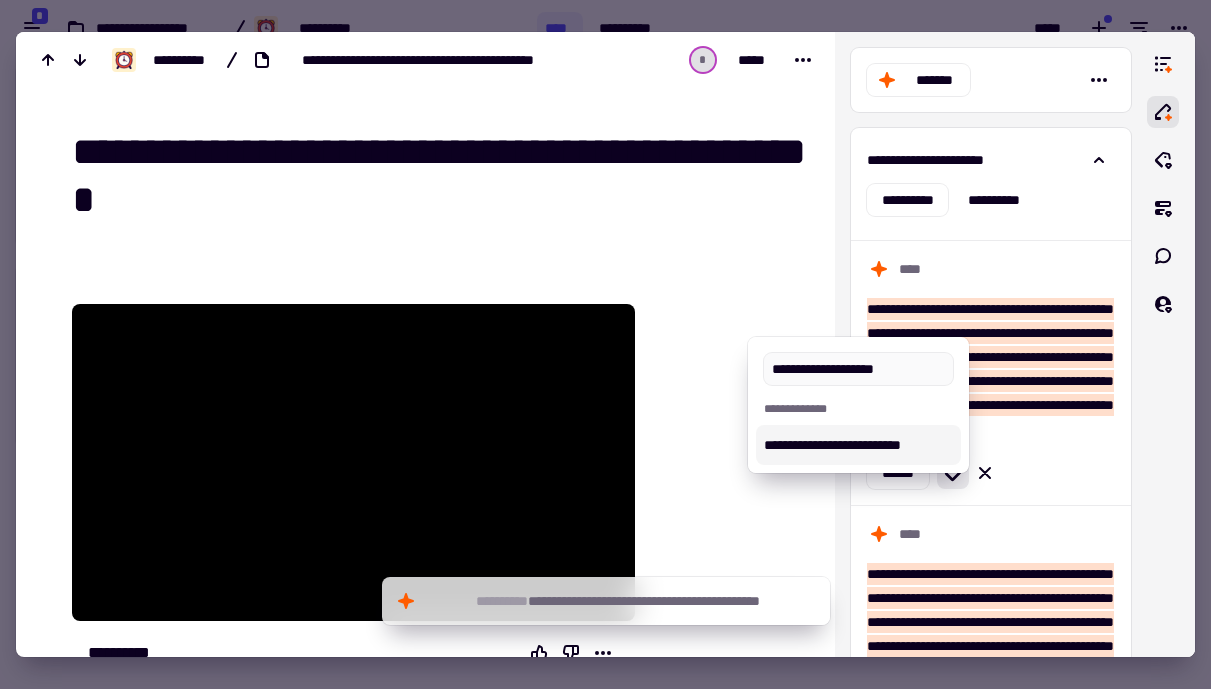 type on "**********" 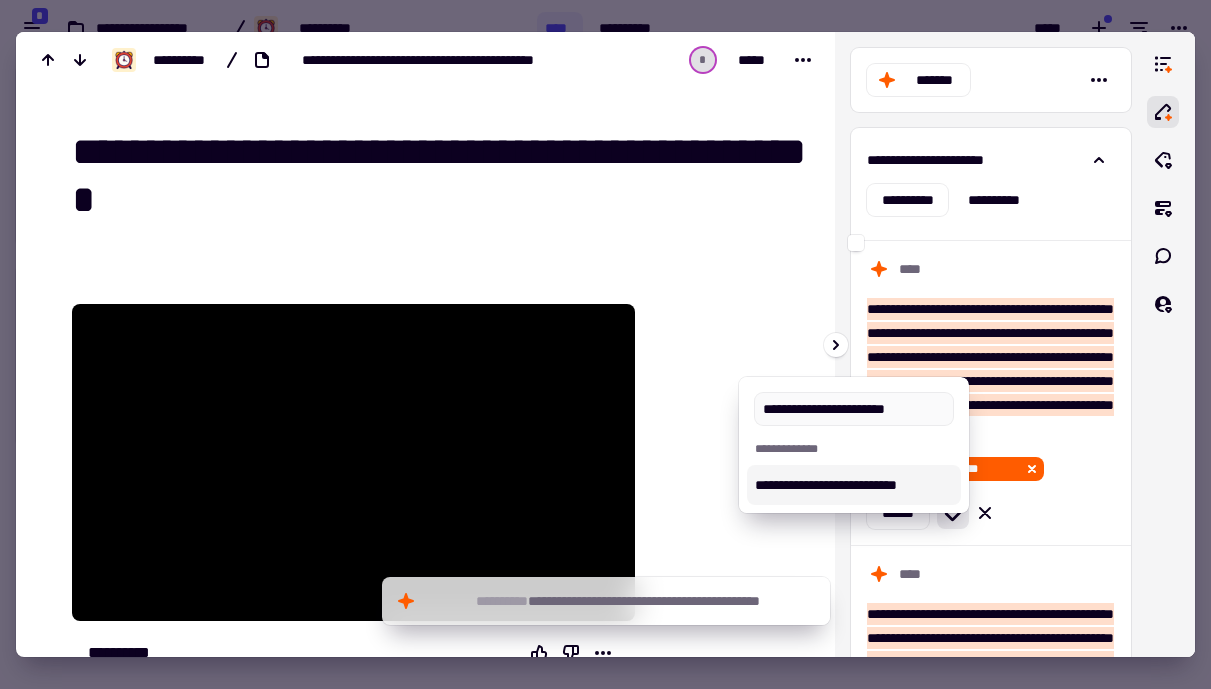 type on "**********" 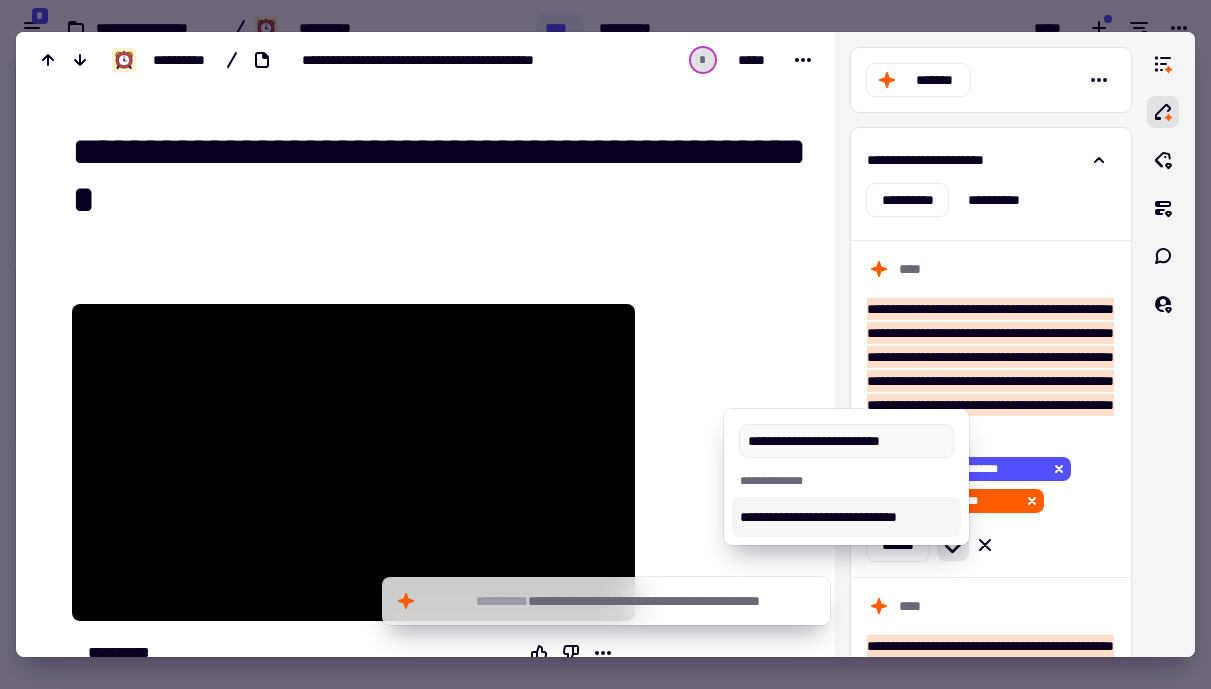 type on "**********" 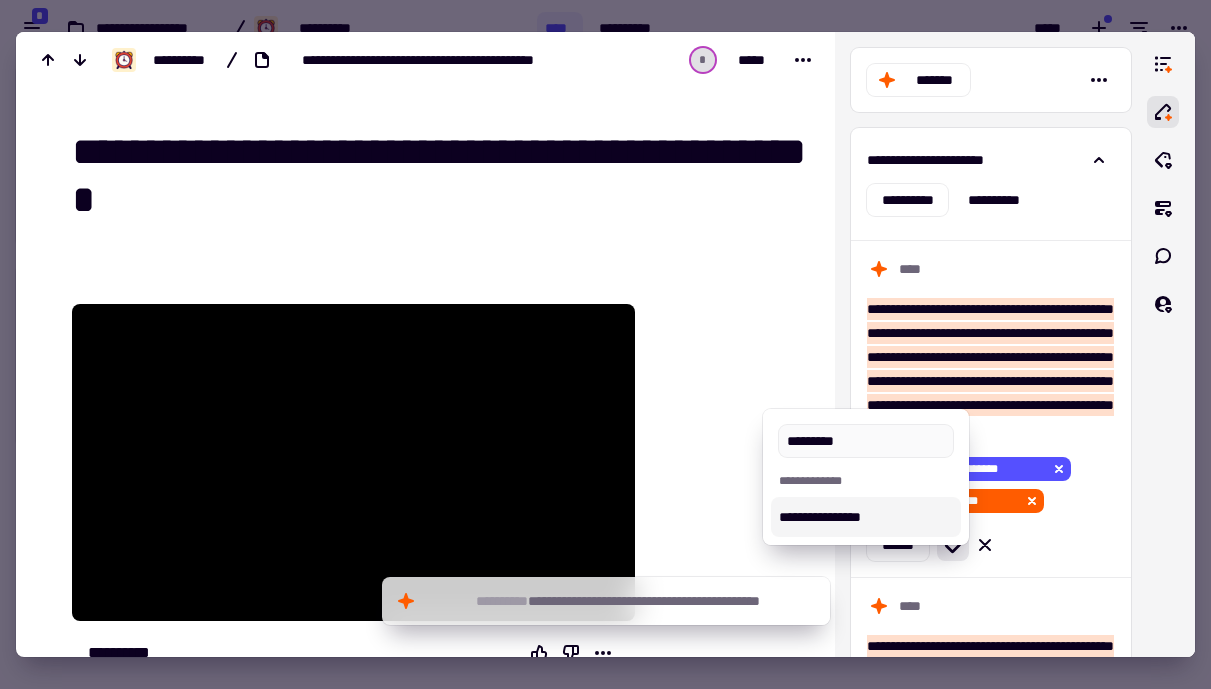 type on "**********" 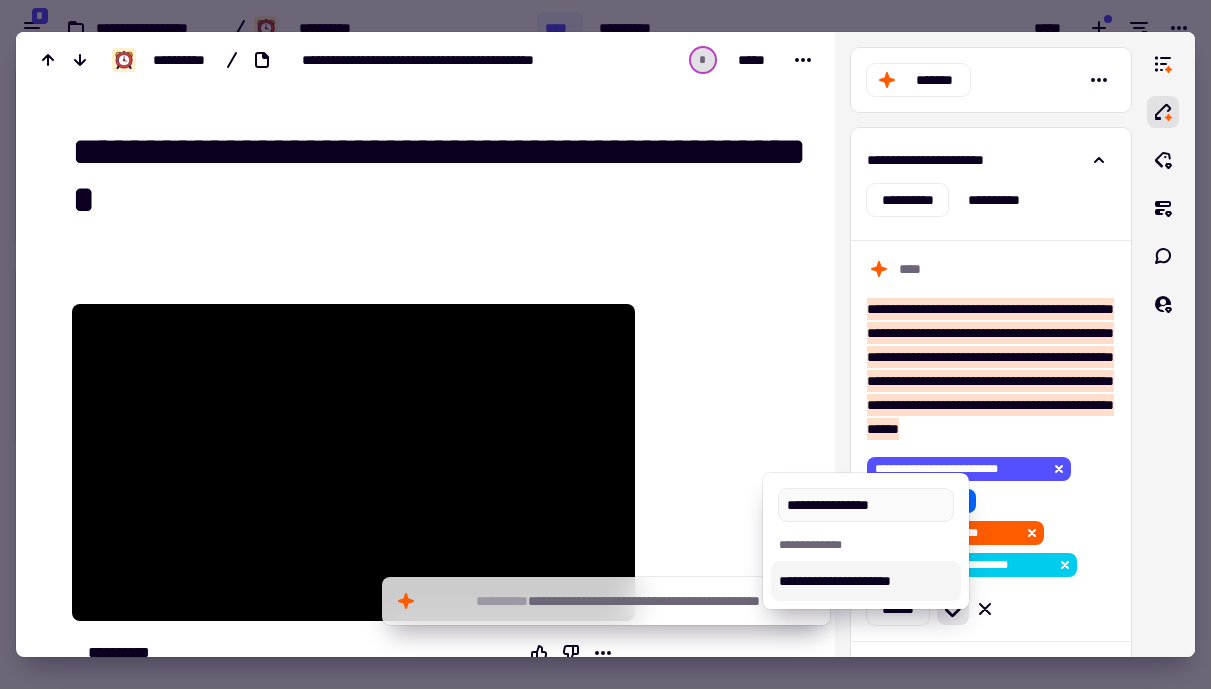 type on "**********" 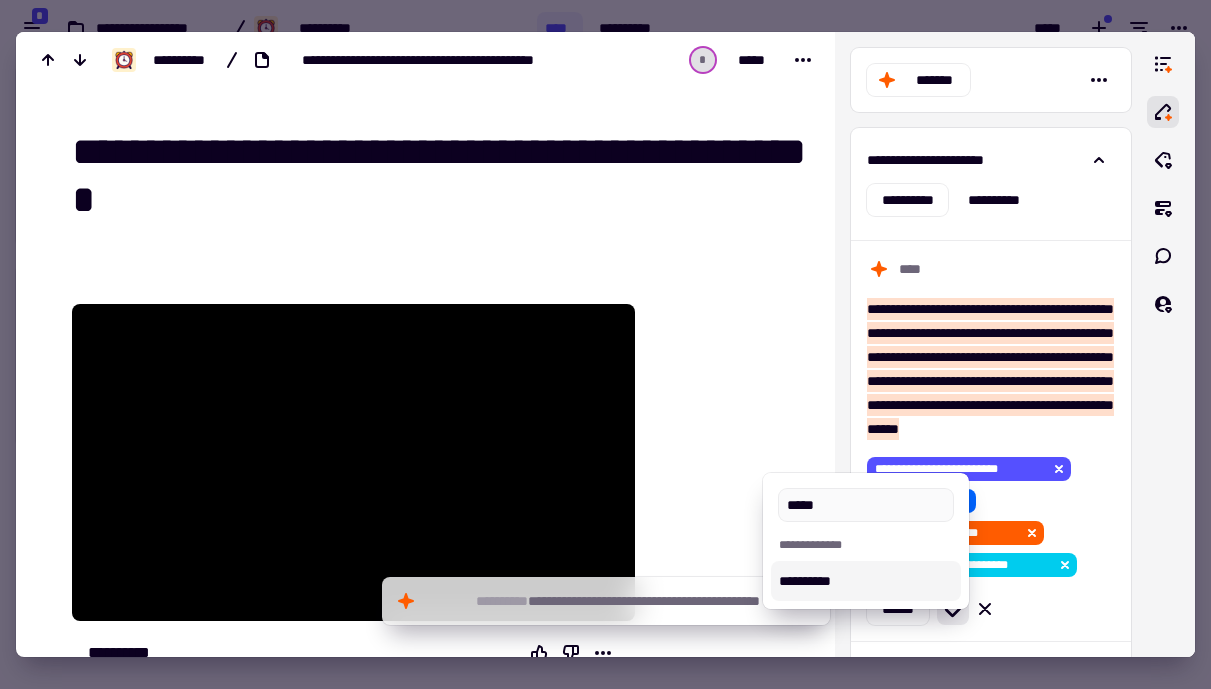 type on "******" 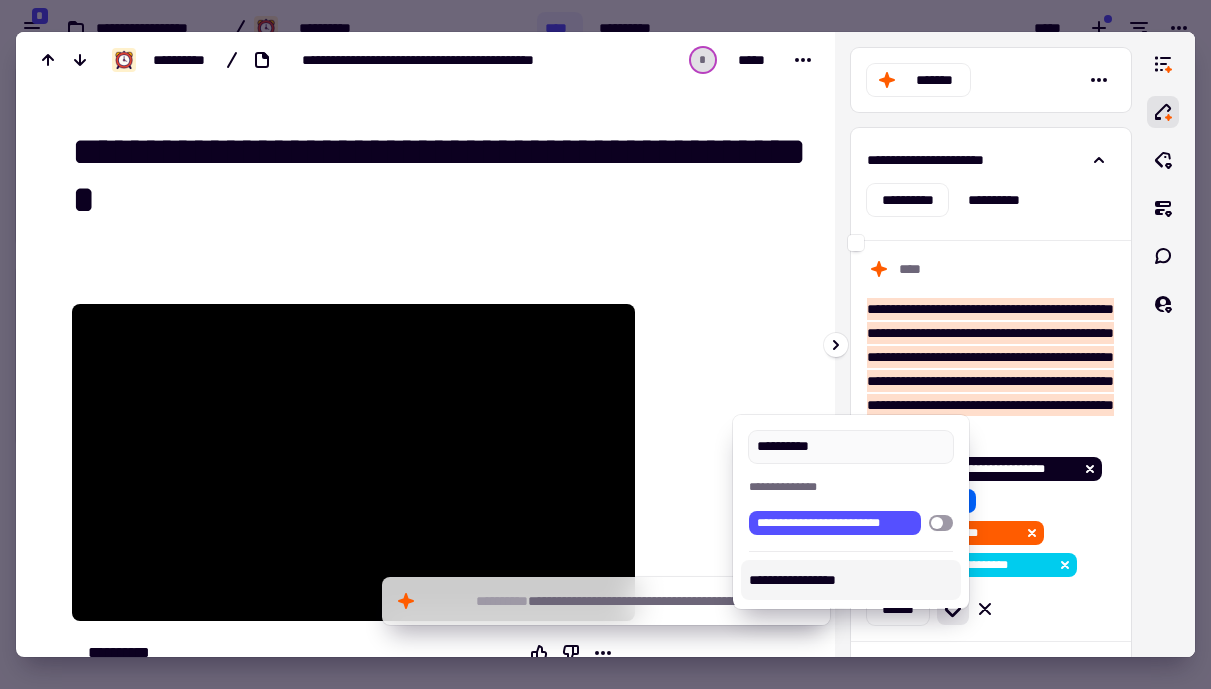 type on "**********" 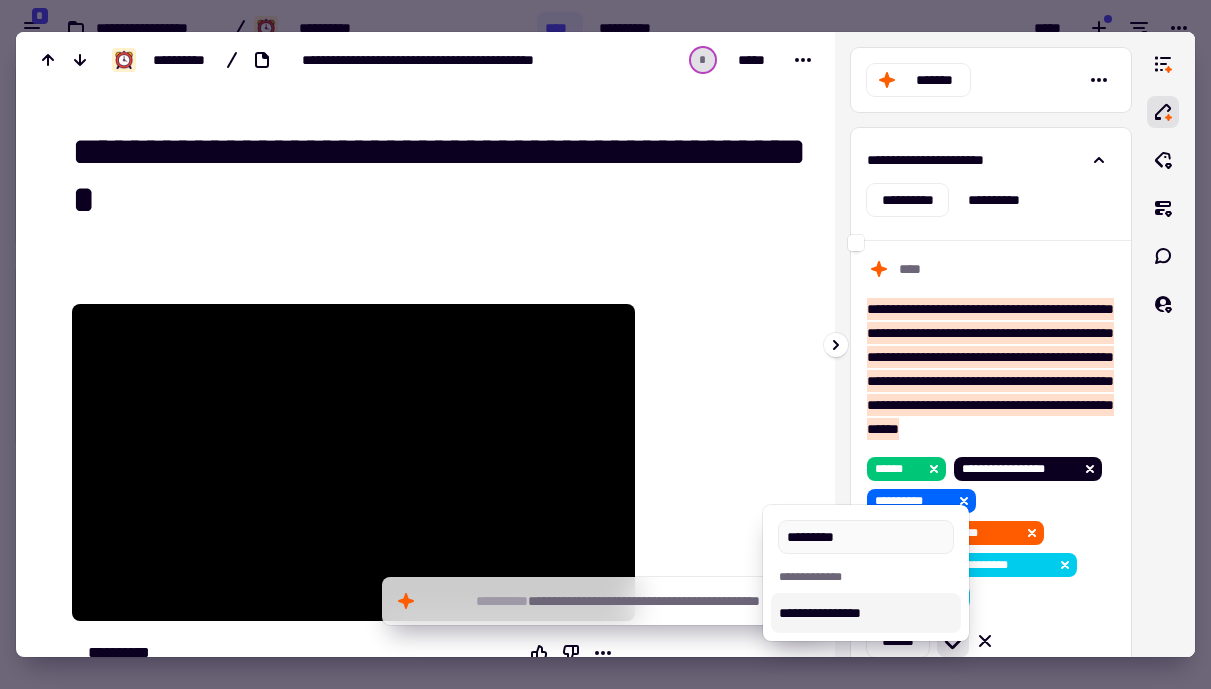 type on "*********" 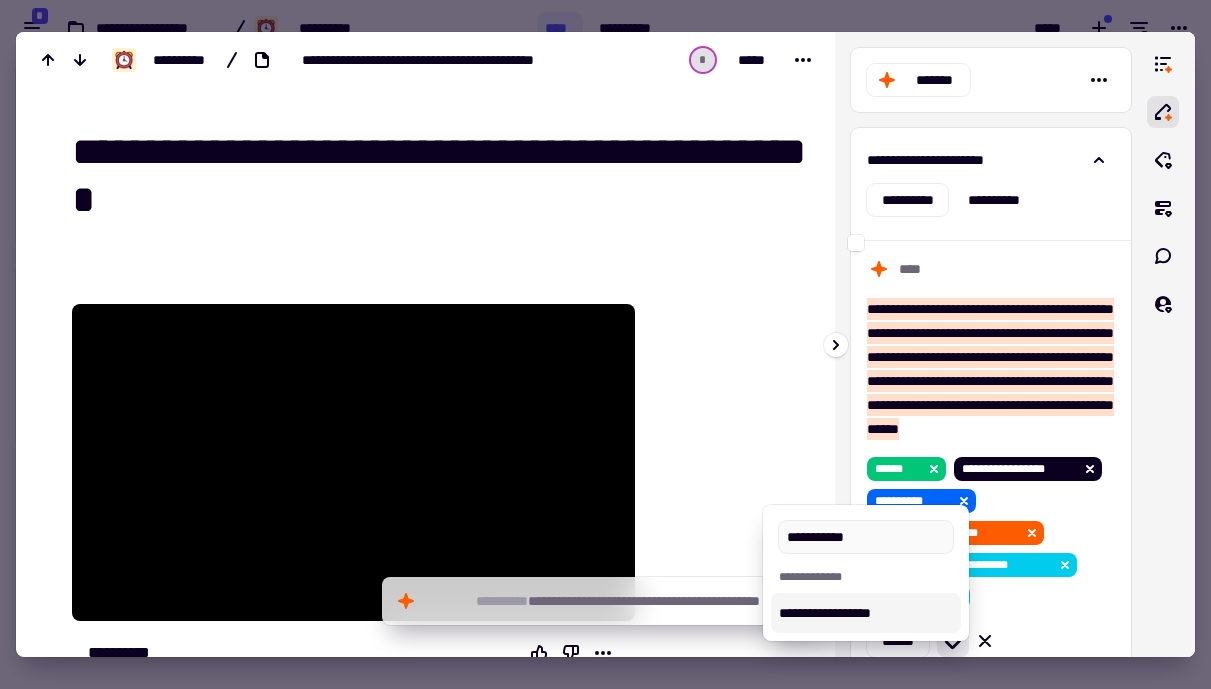 type on "**********" 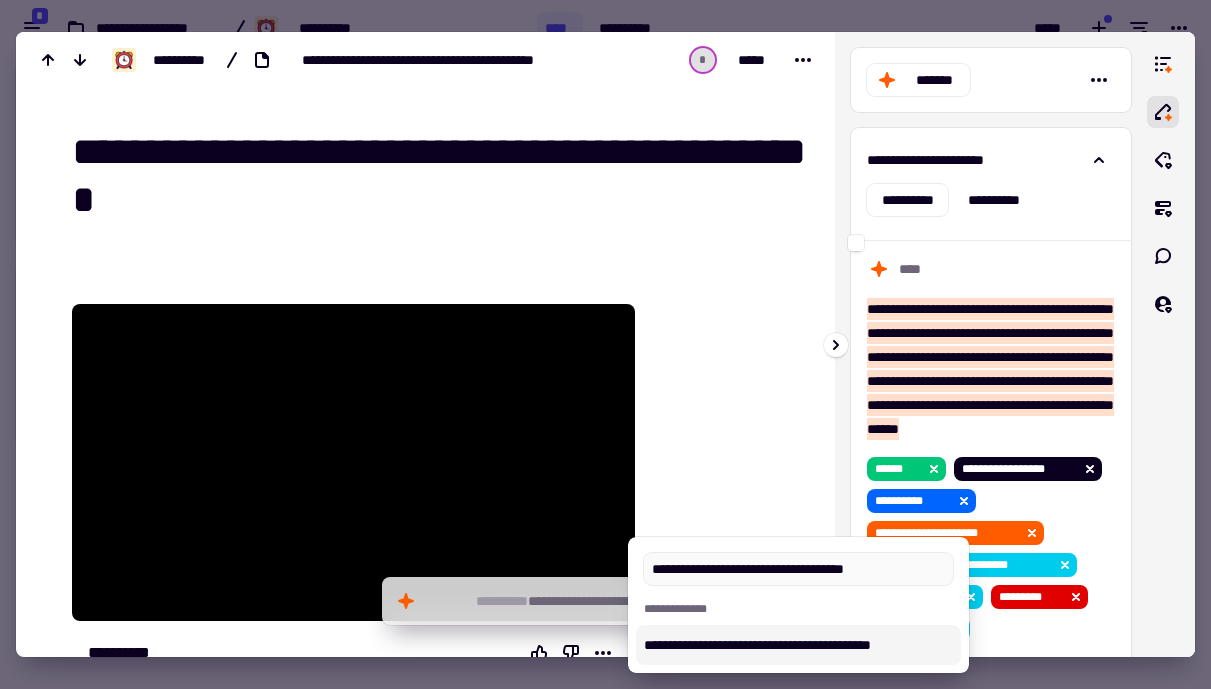 type on "**********" 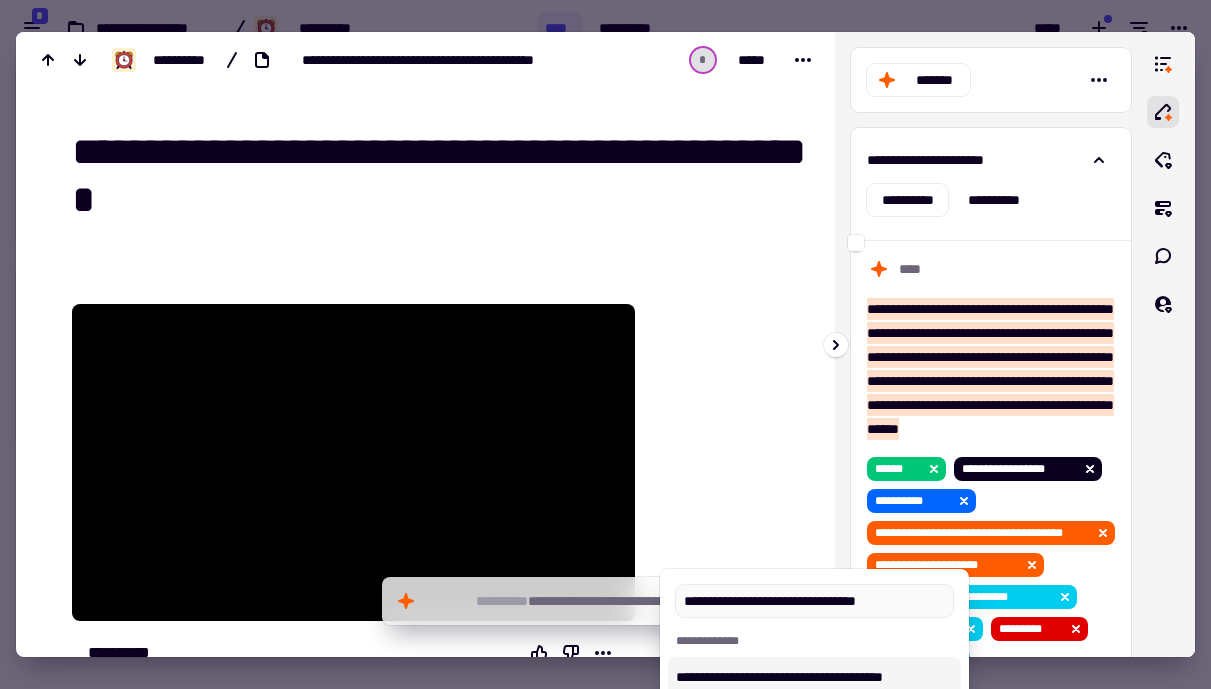 type on "**********" 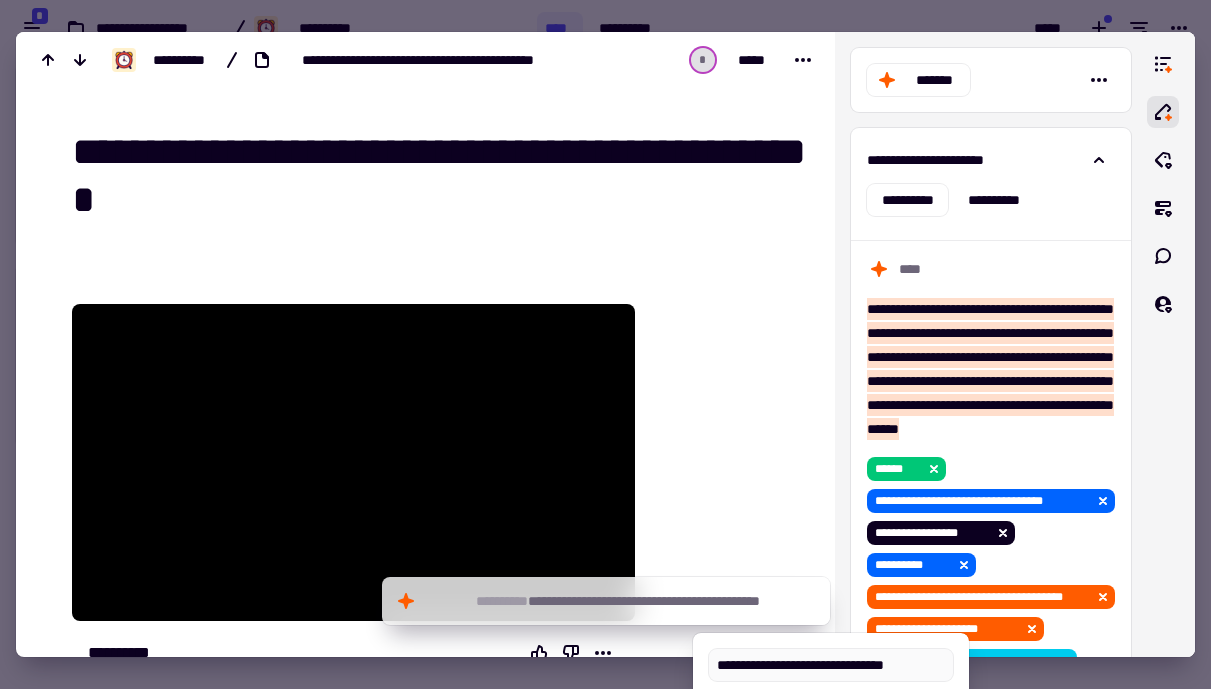 type on "**********" 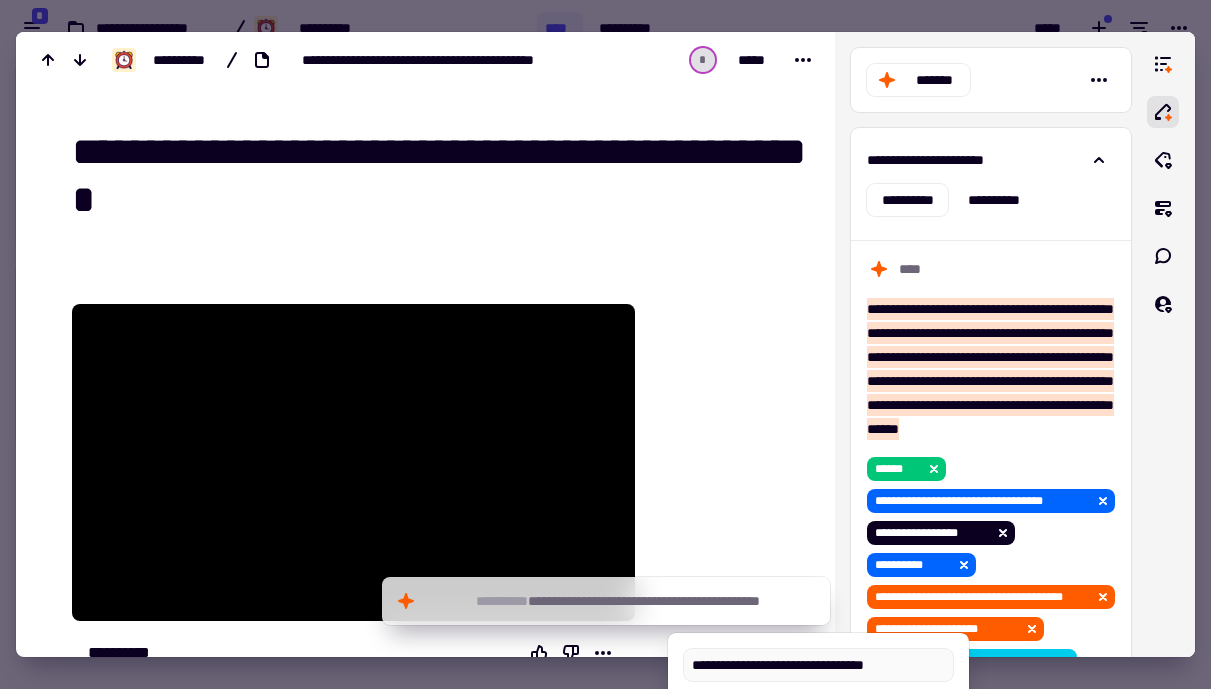 type 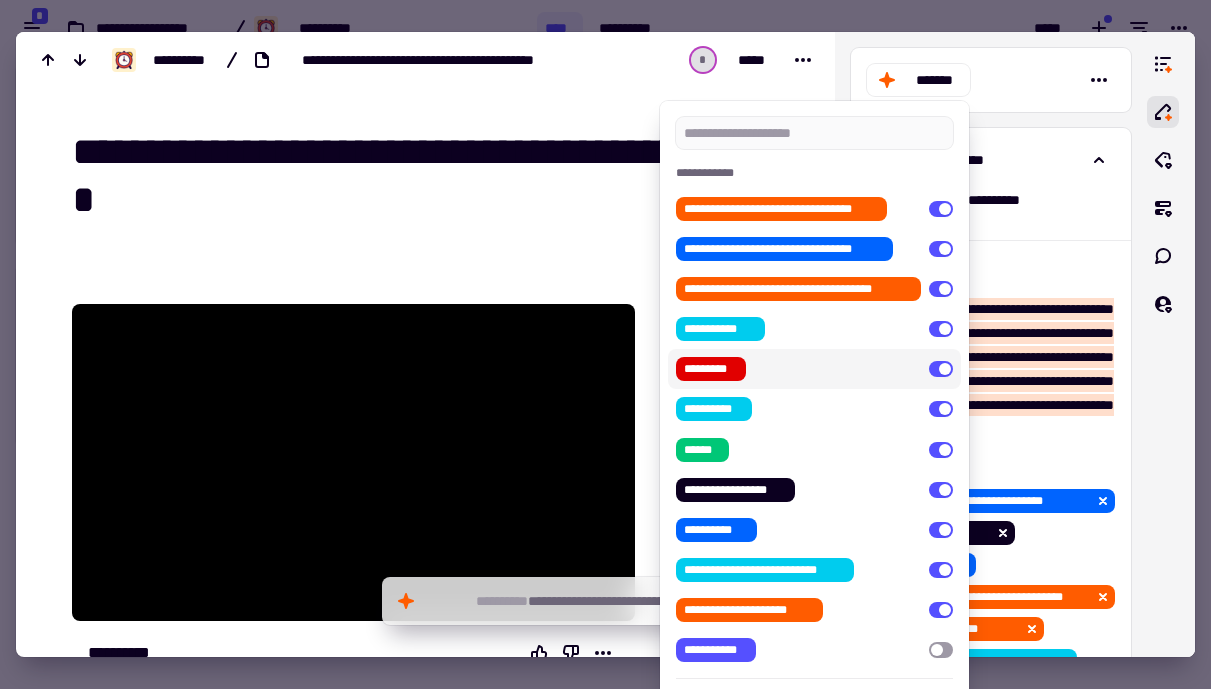 click at bounding box center [605, 344] 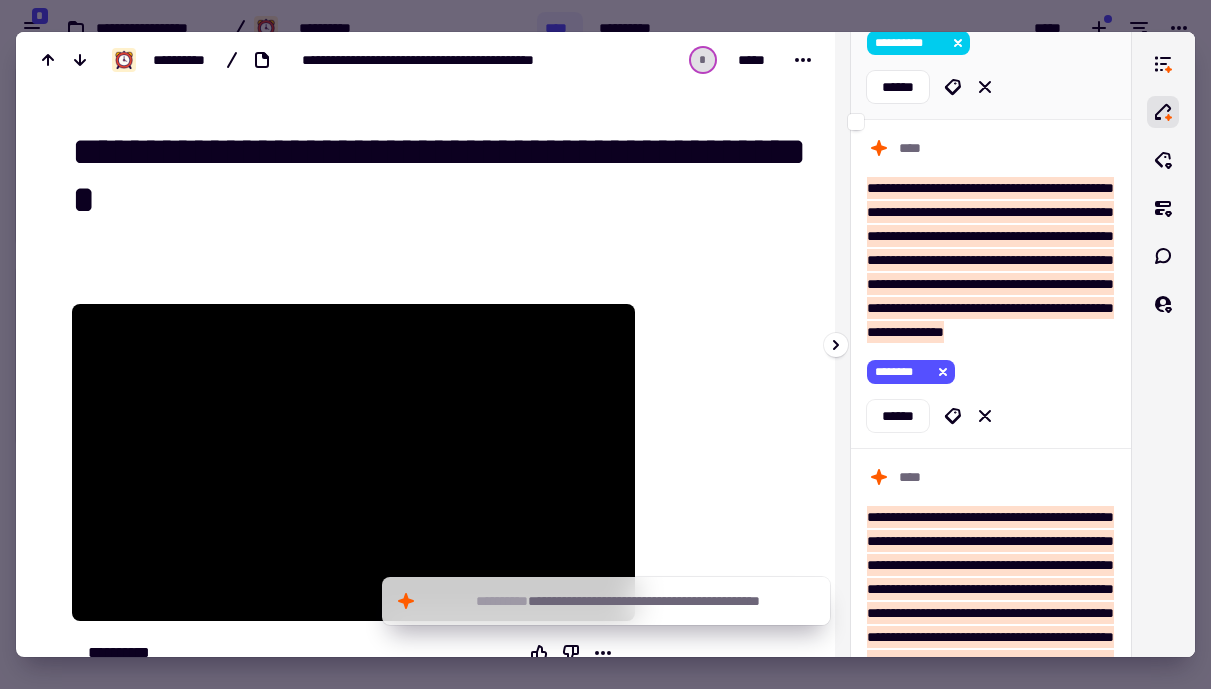 scroll, scrollTop: 722, scrollLeft: 0, axis: vertical 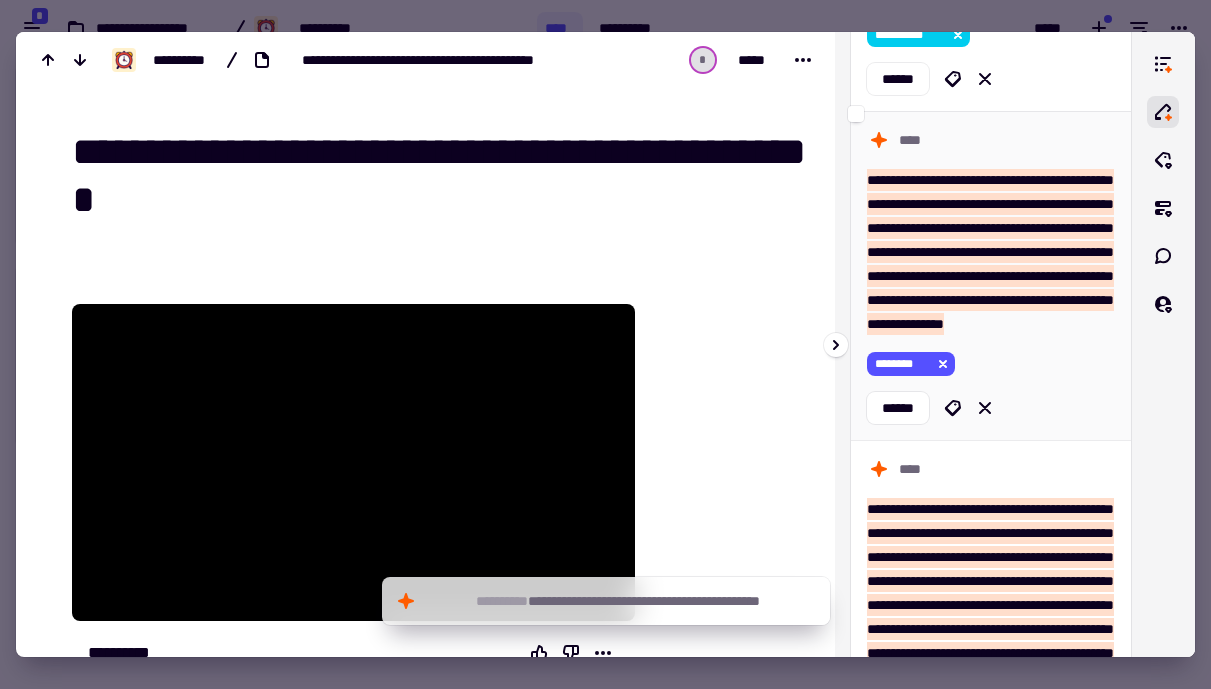 click on "**********" at bounding box center (990, 252) 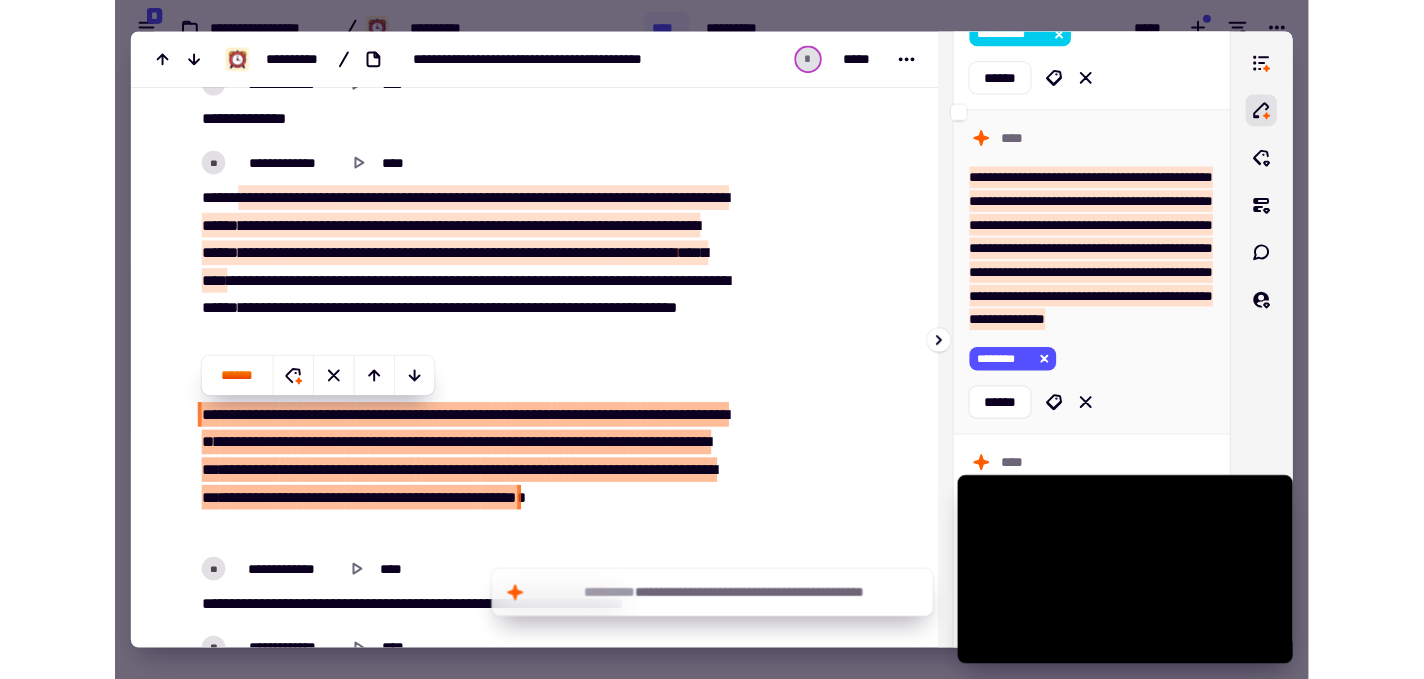 scroll, scrollTop: 1812, scrollLeft: 0, axis: vertical 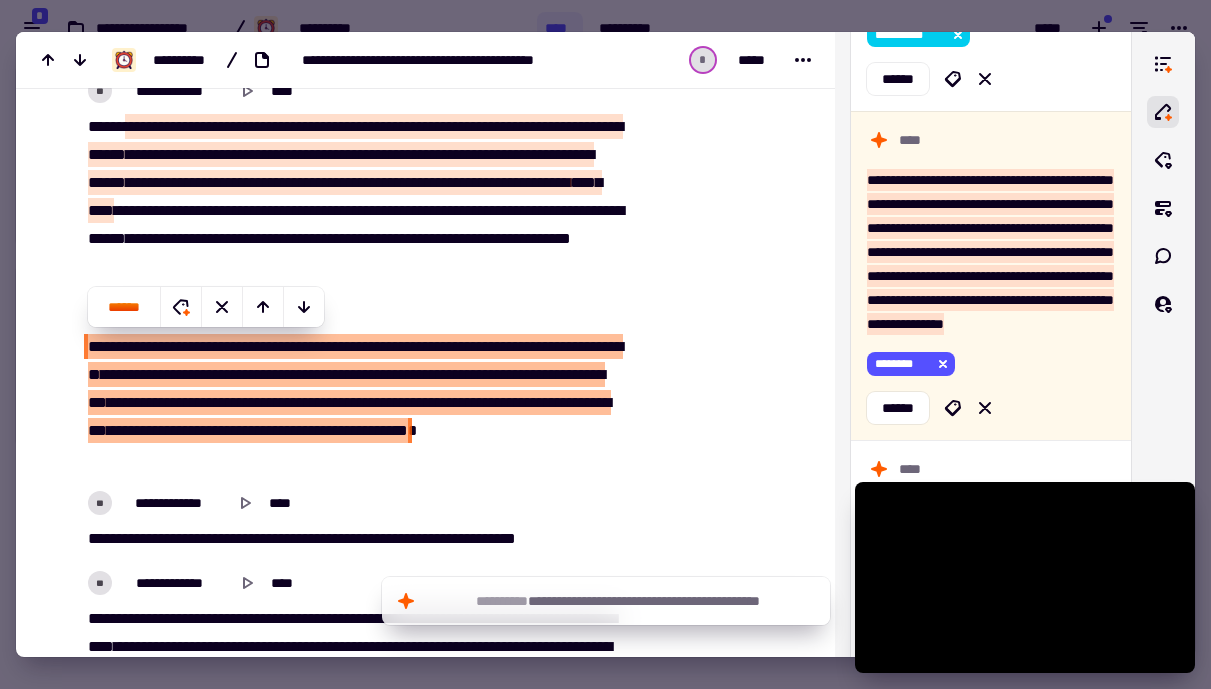 click at bounding box center (605, 344) 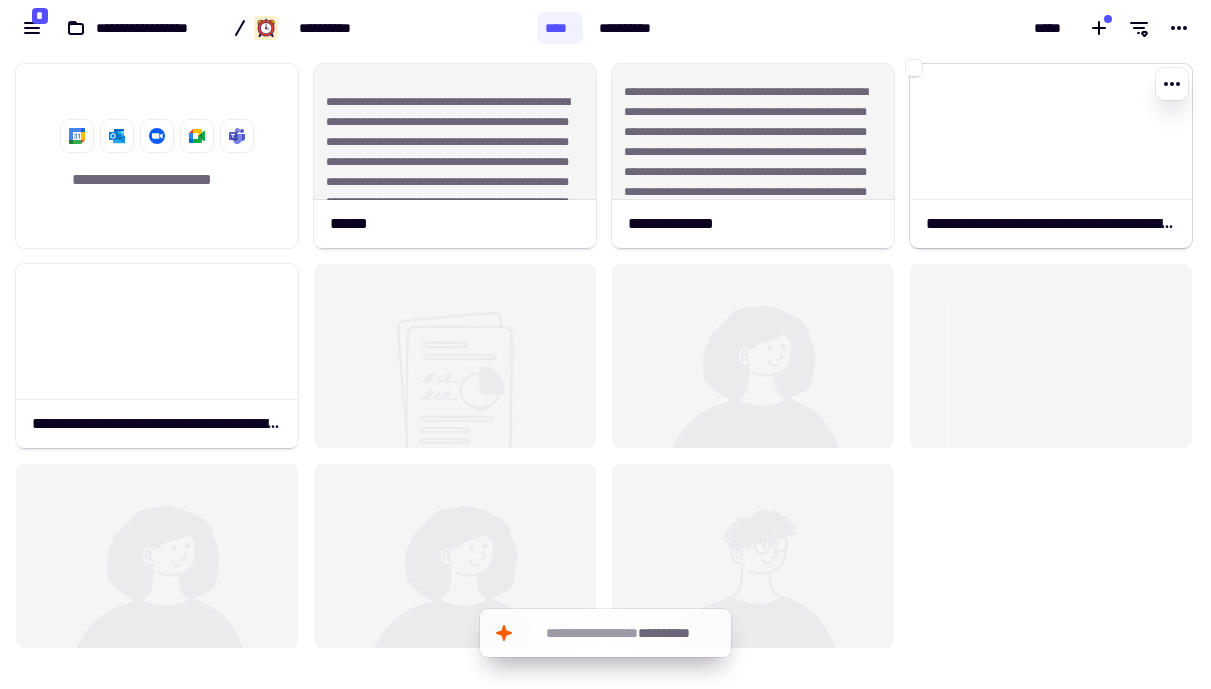 click 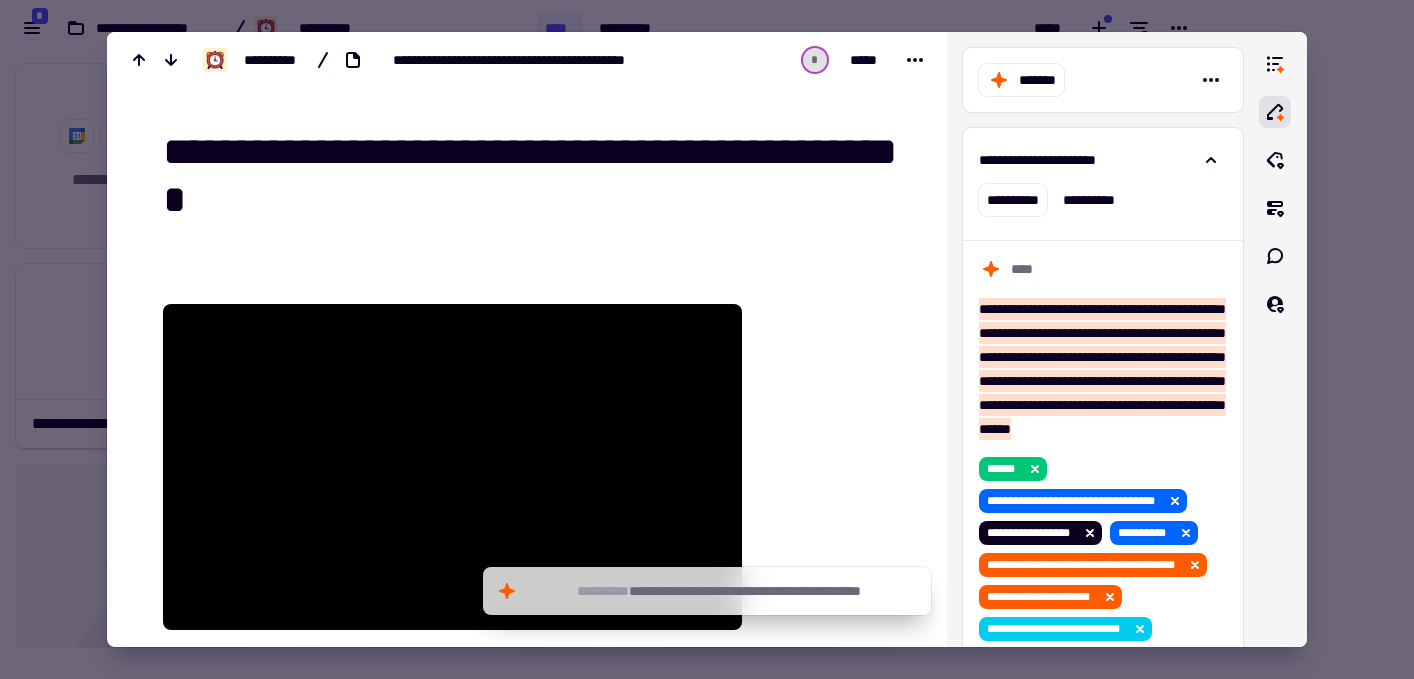 click at bounding box center [707, 339] 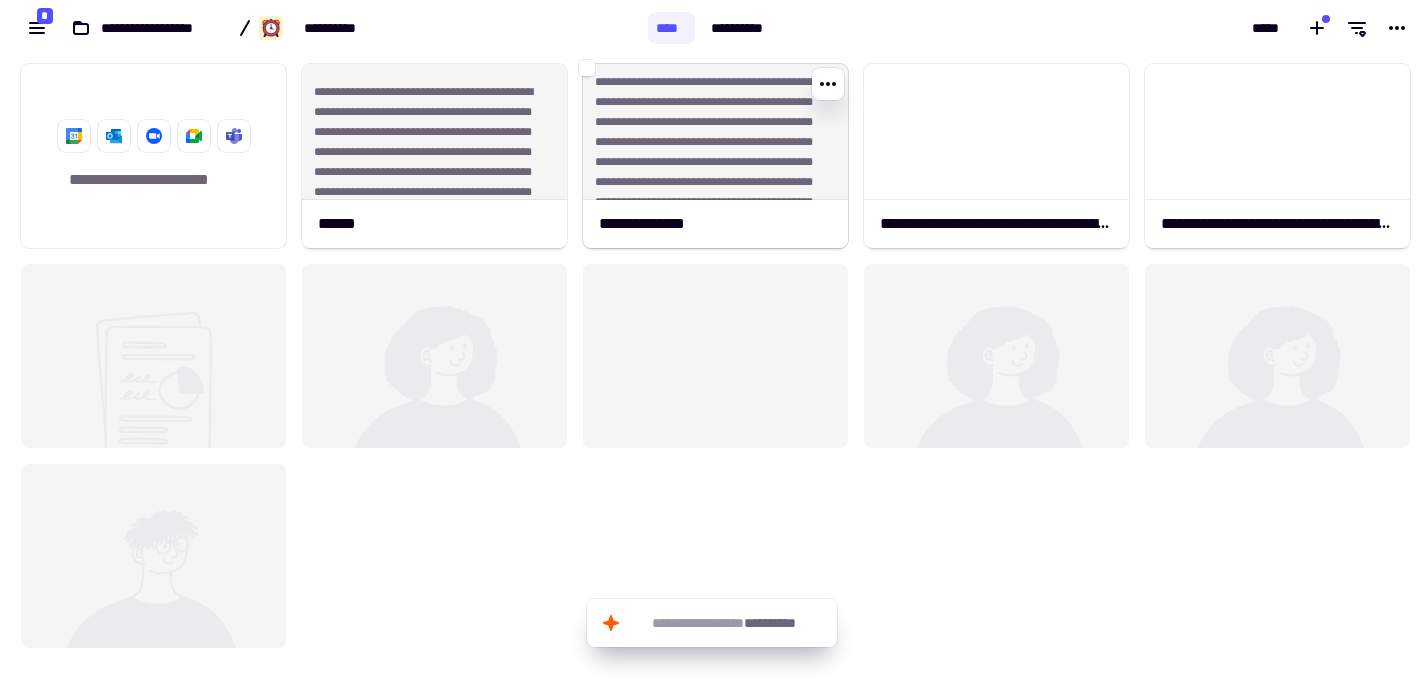 scroll, scrollTop: 1, scrollLeft: 1, axis: both 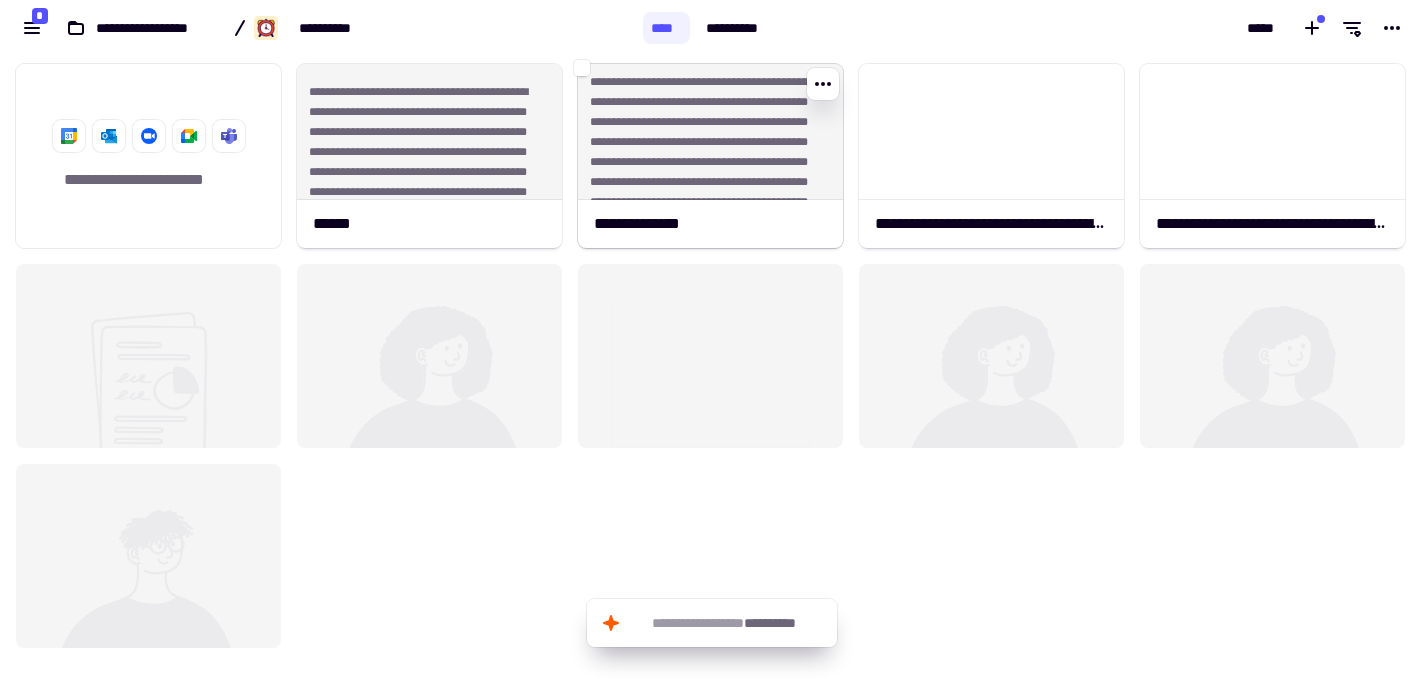 click on "**********" 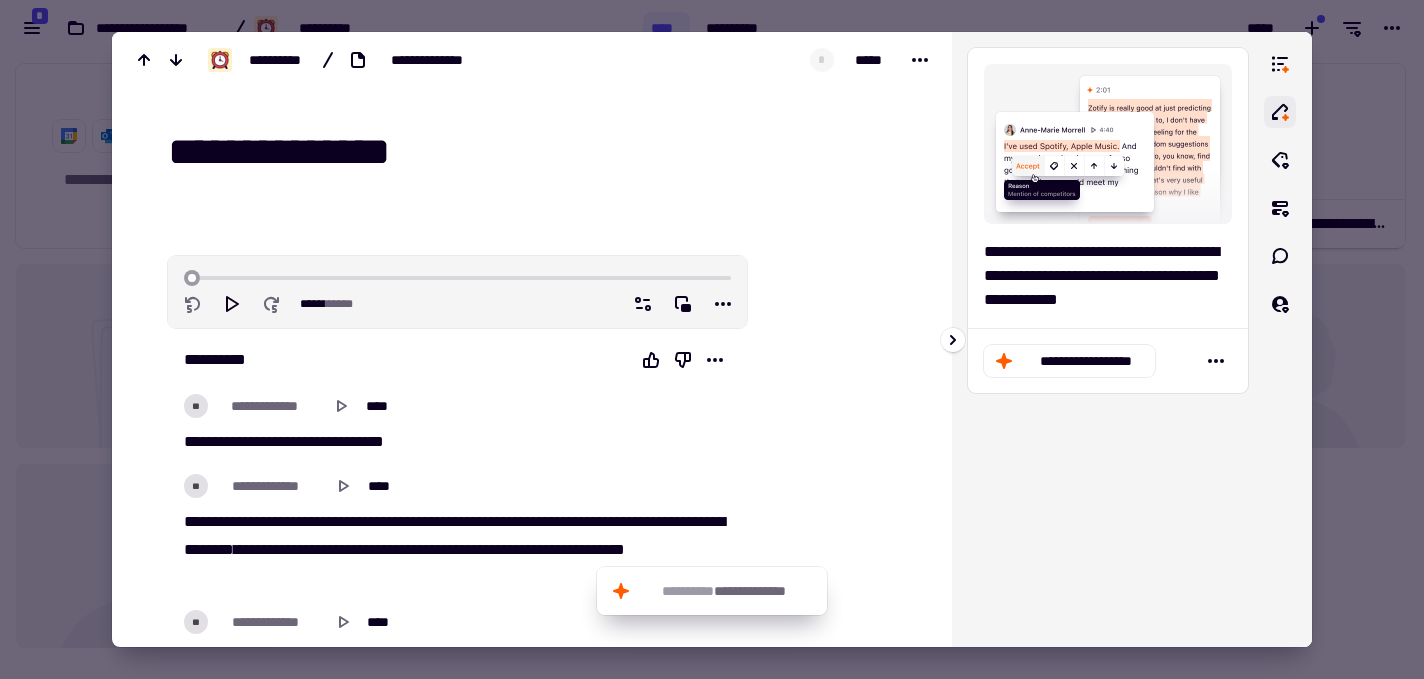 click 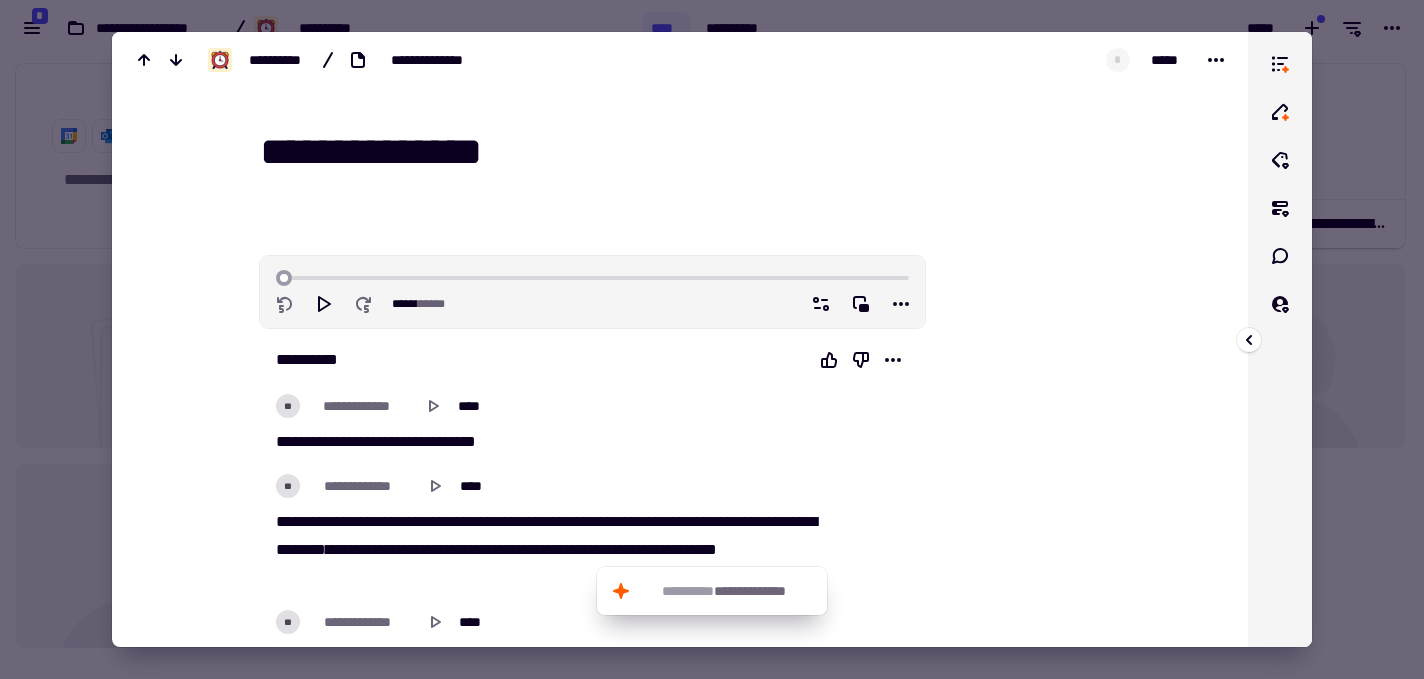 click 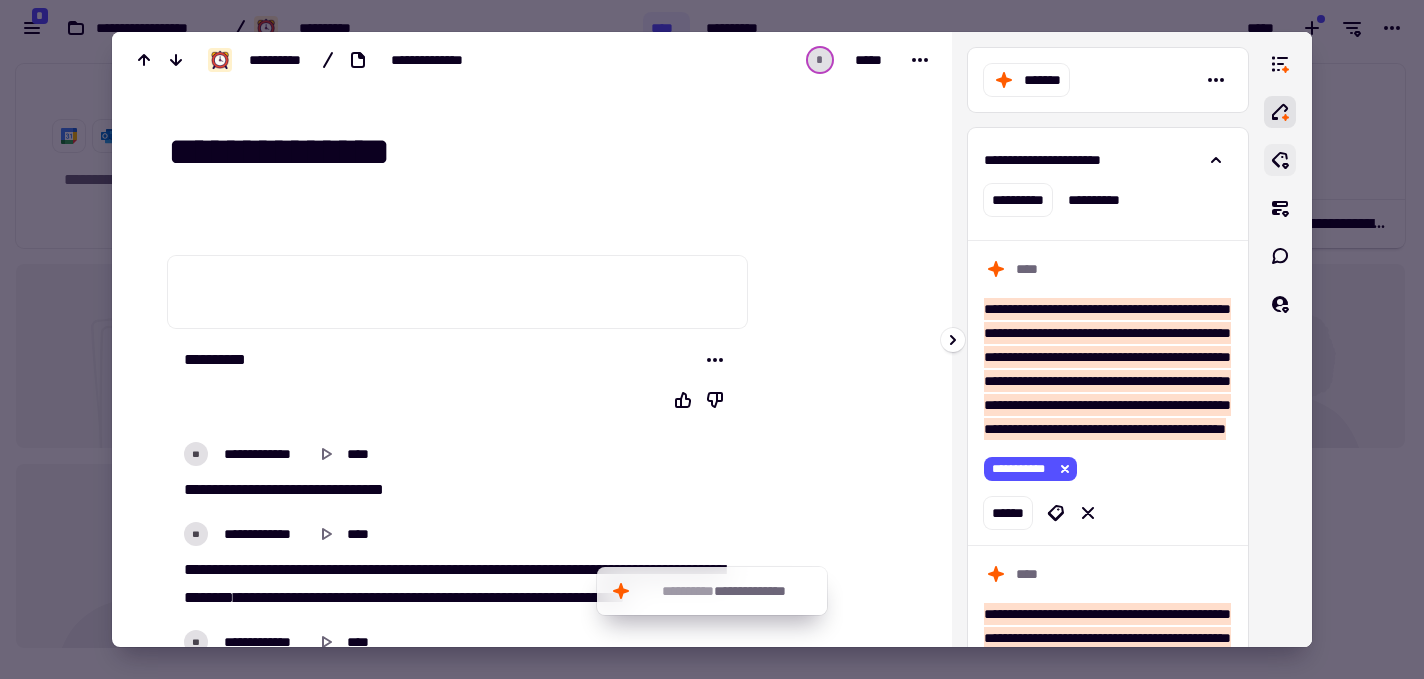 click 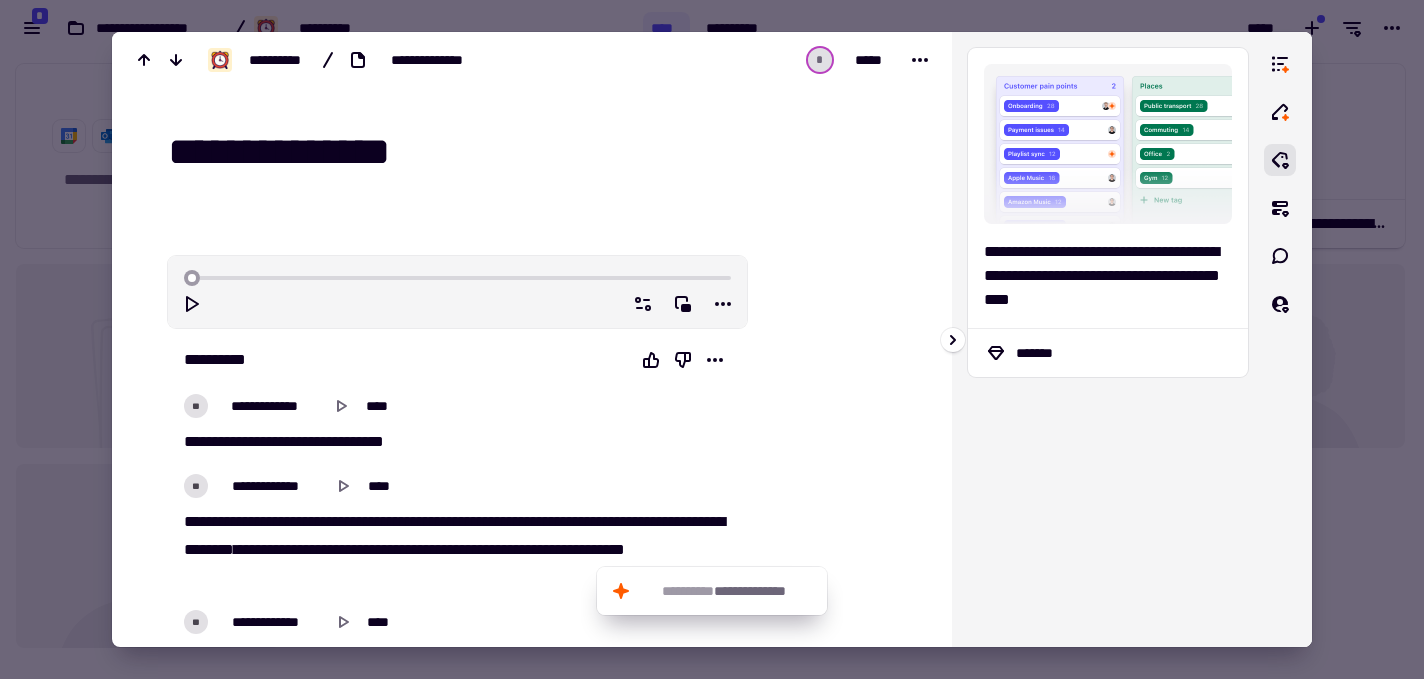 click 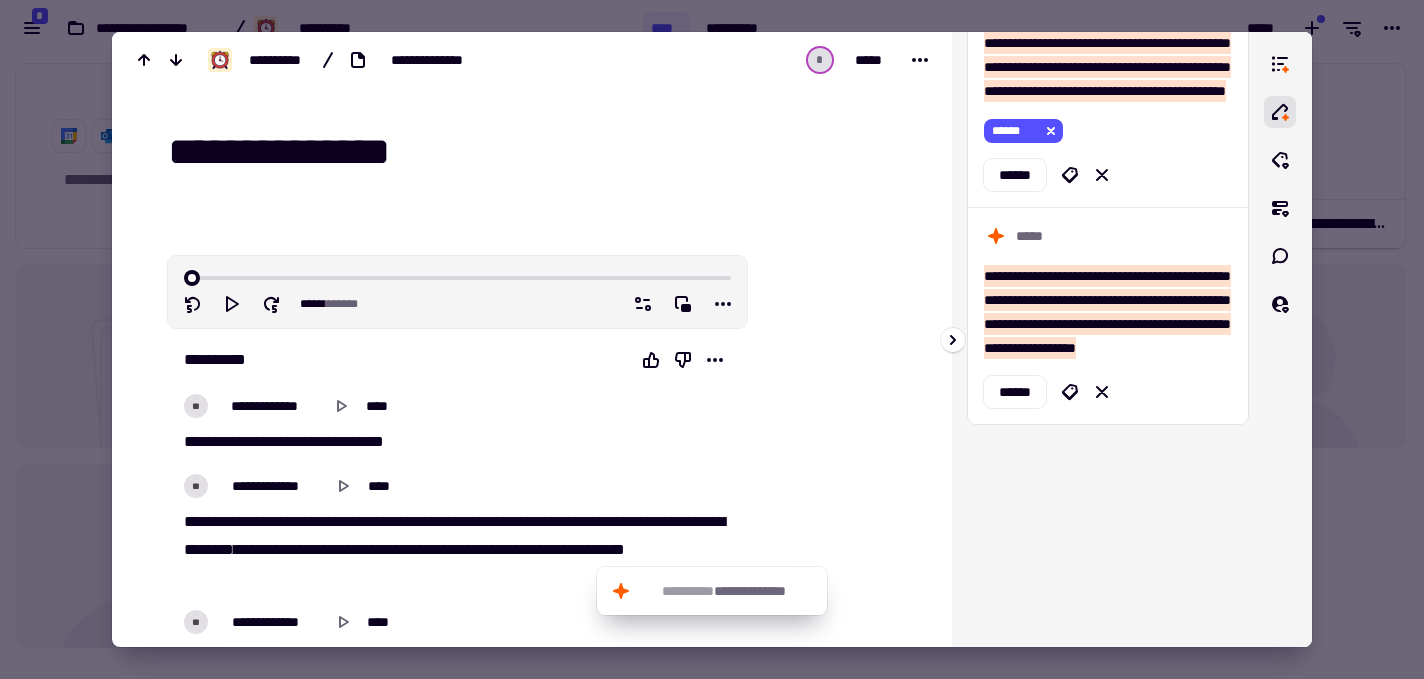 scroll, scrollTop: 5009, scrollLeft: 0, axis: vertical 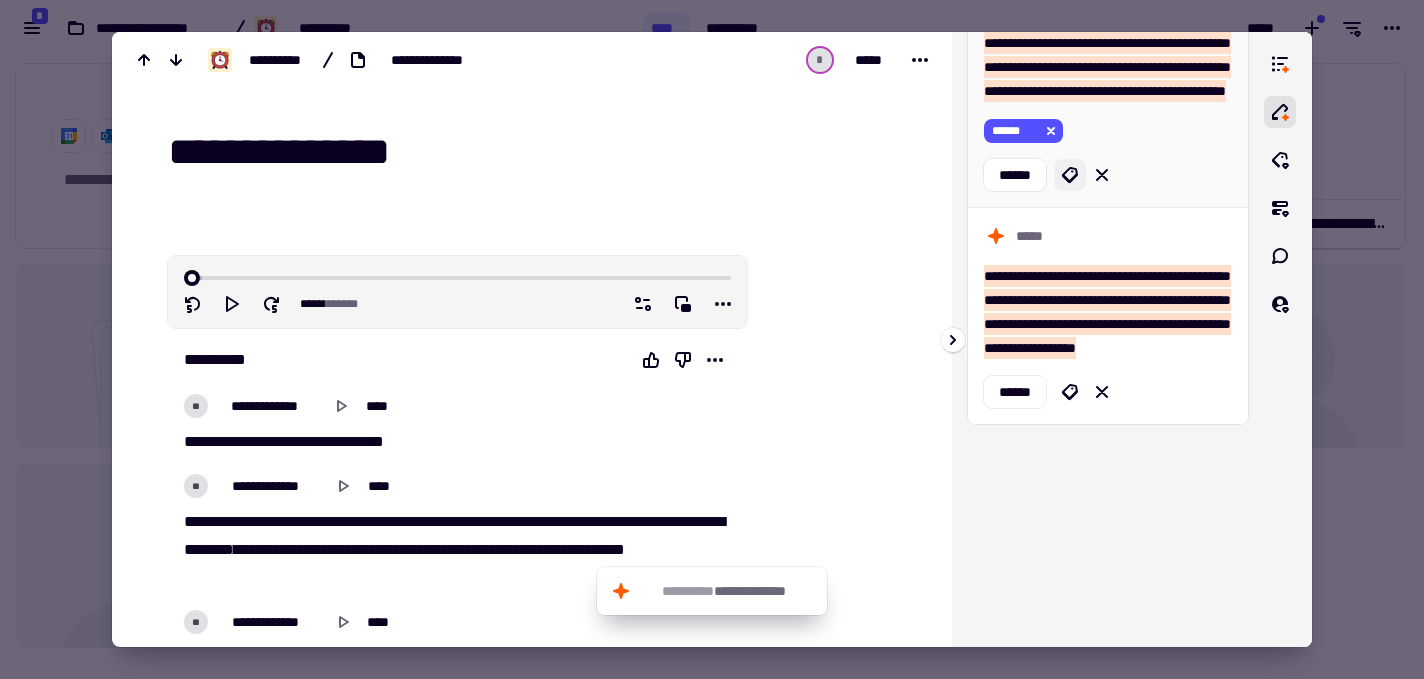 click 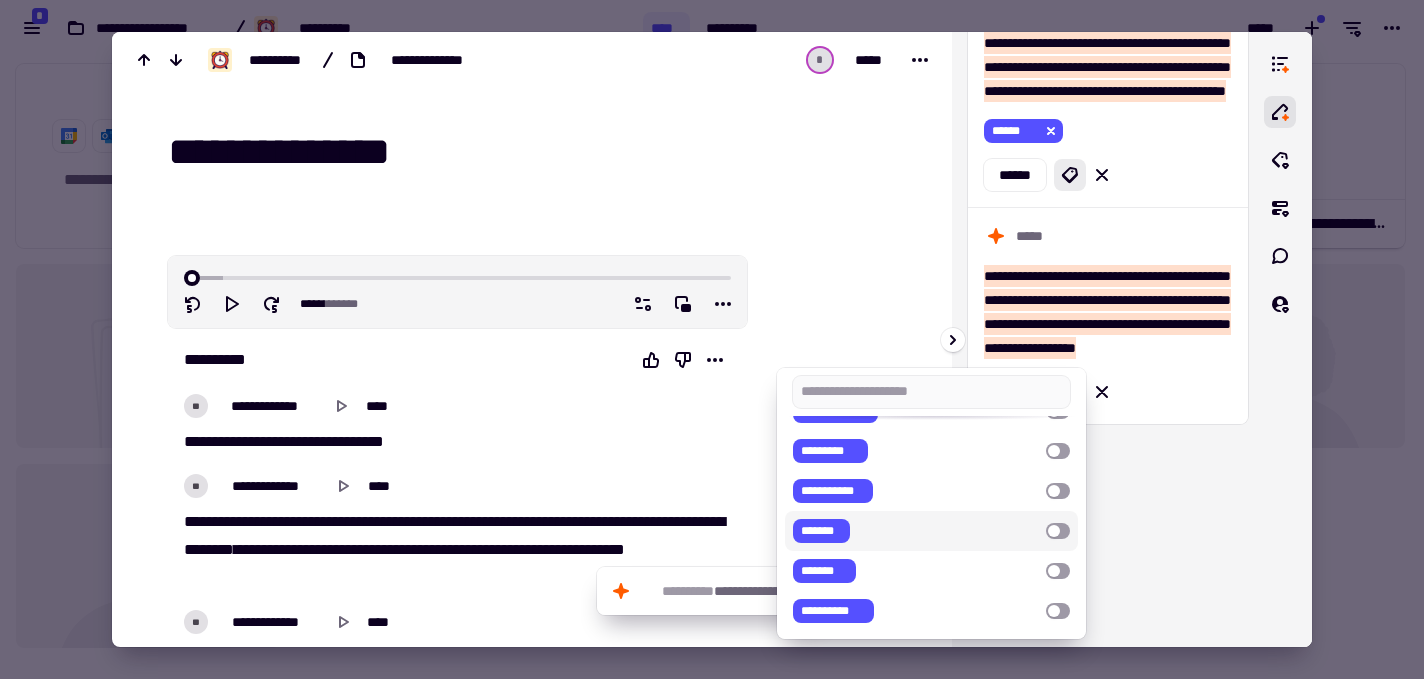 scroll, scrollTop: 0, scrollLeft: 0, axis: both 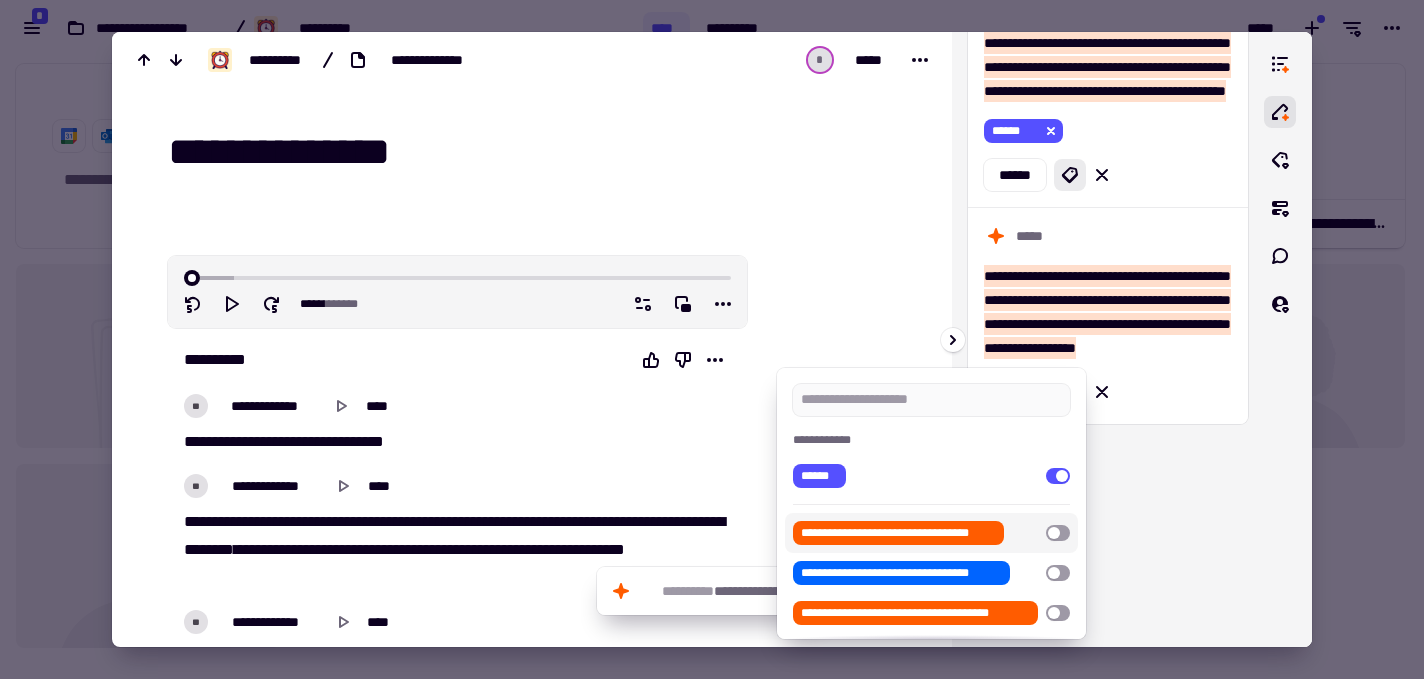 click at bounding box center [712, 339] 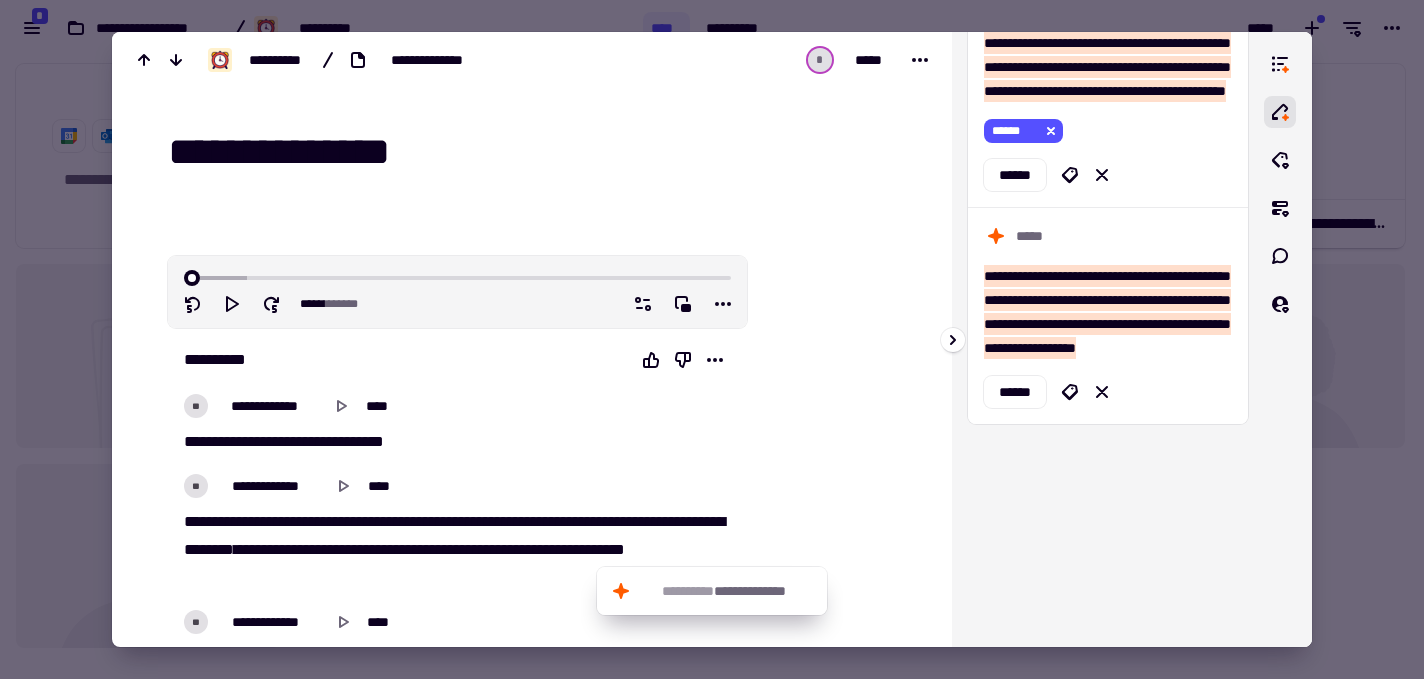 click at bounding box center (712, 339) 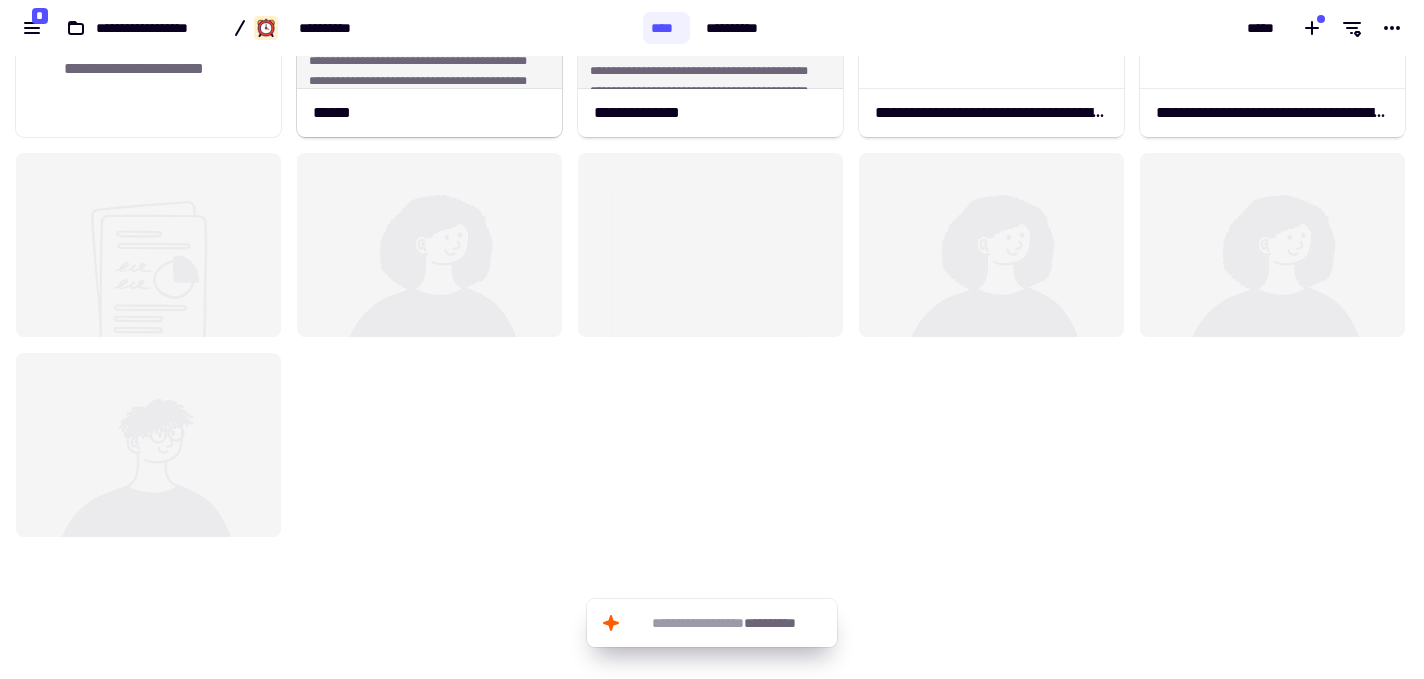 scroll, scrollTop: 0, scrollLeft: 0, axis: both 